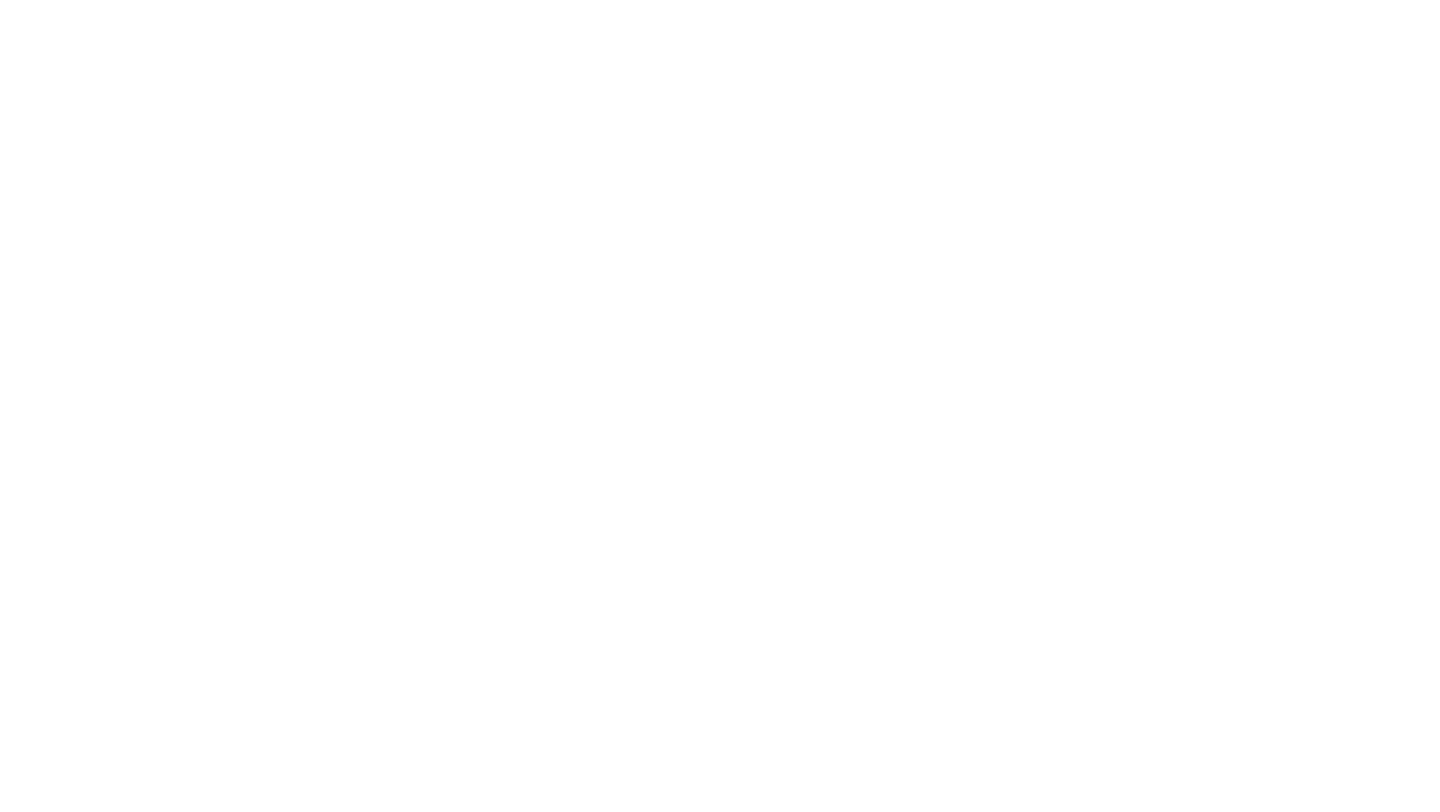 scroll, scrollTop: 0, scrollLeft: 0, axis: both 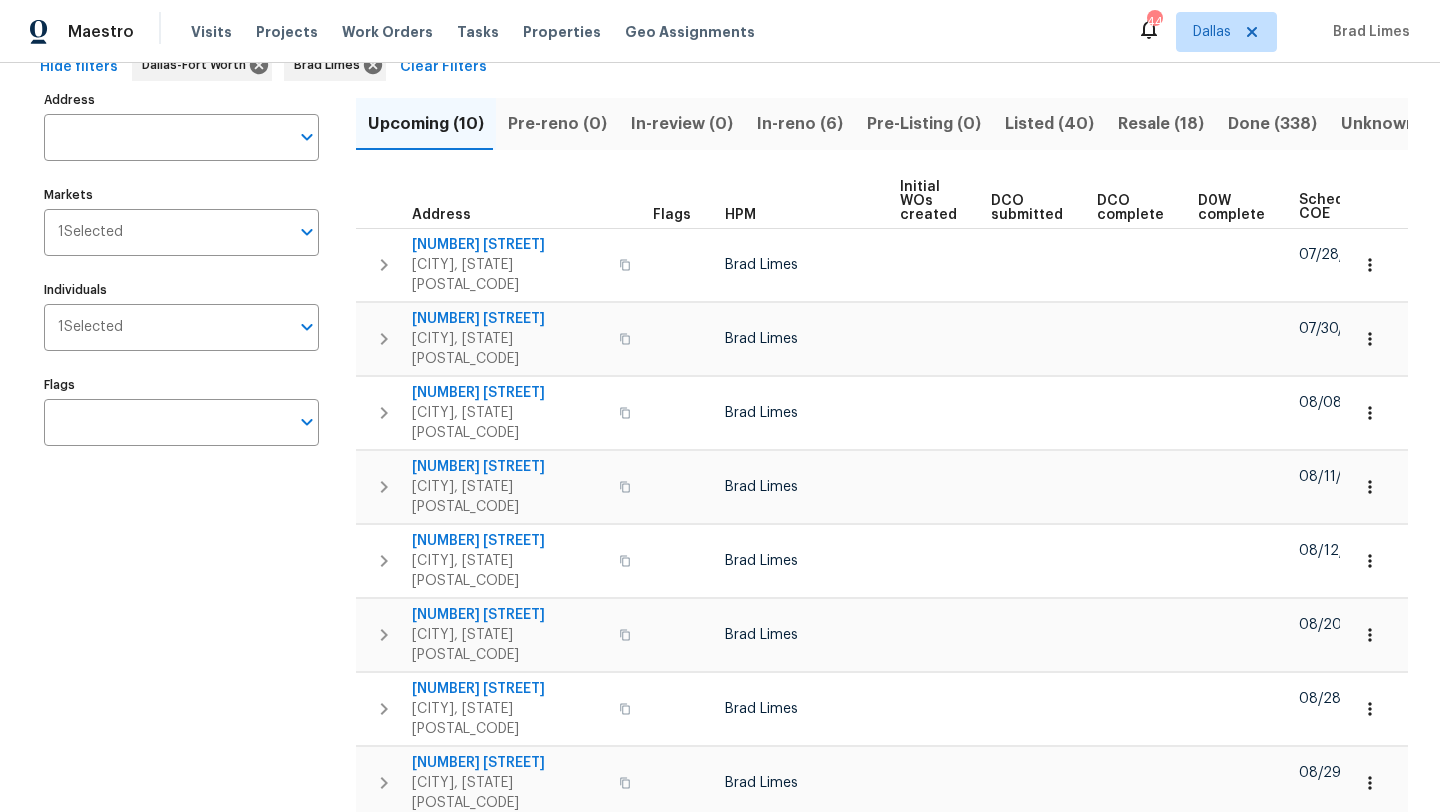 click on "In-reno (6)" at bounding box center [800, 124] 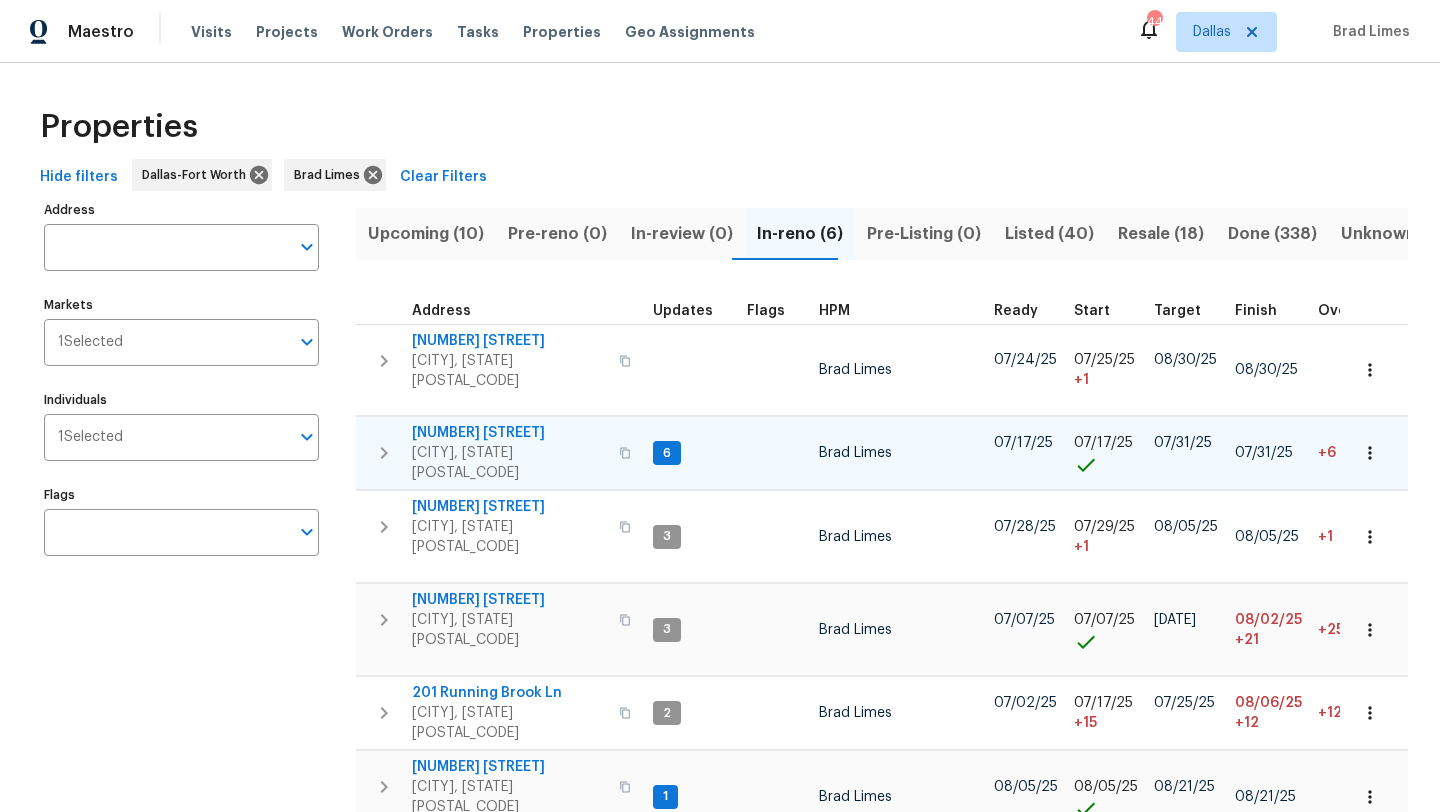scroll, scrollTop: 40, scrollLeft: 0, axis: vertical 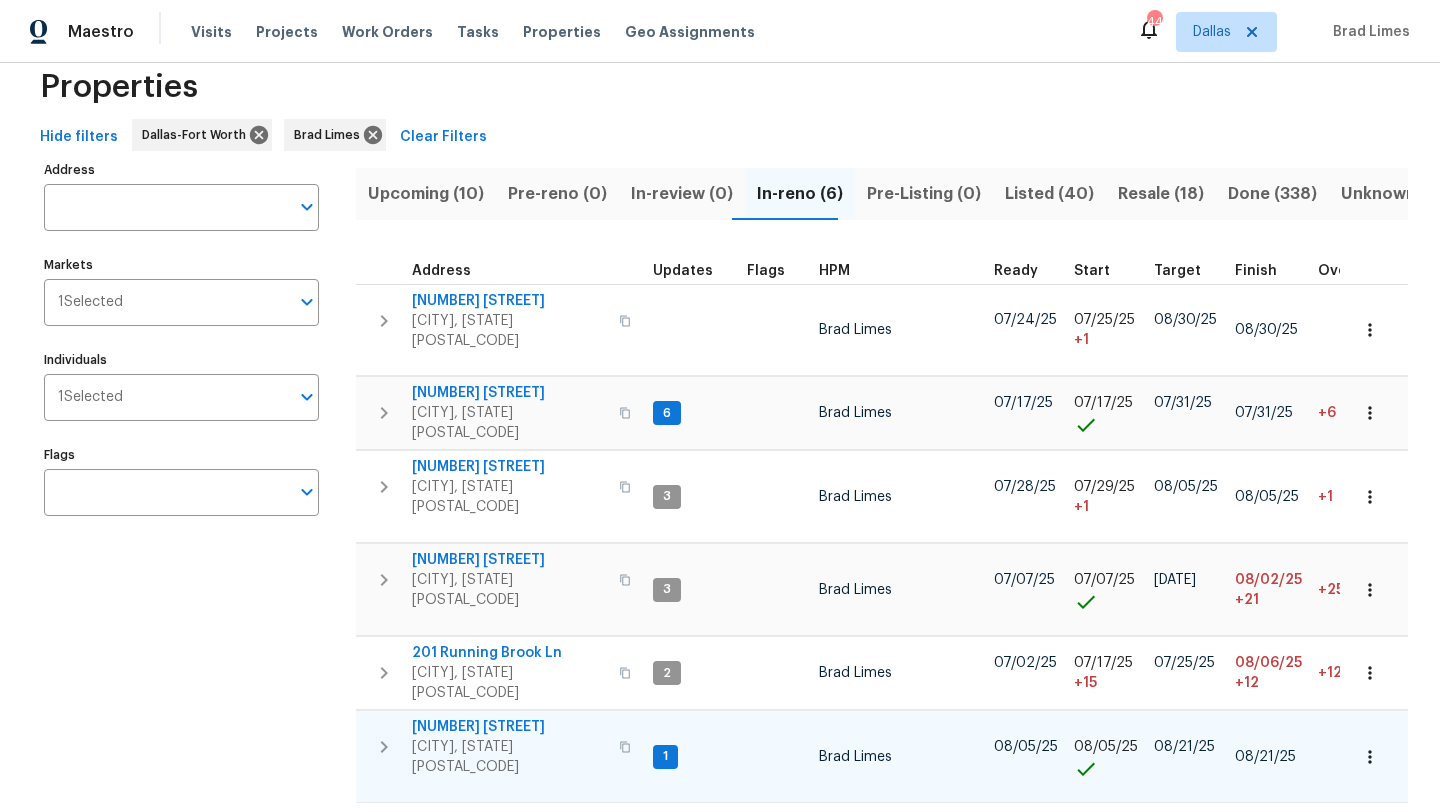 type 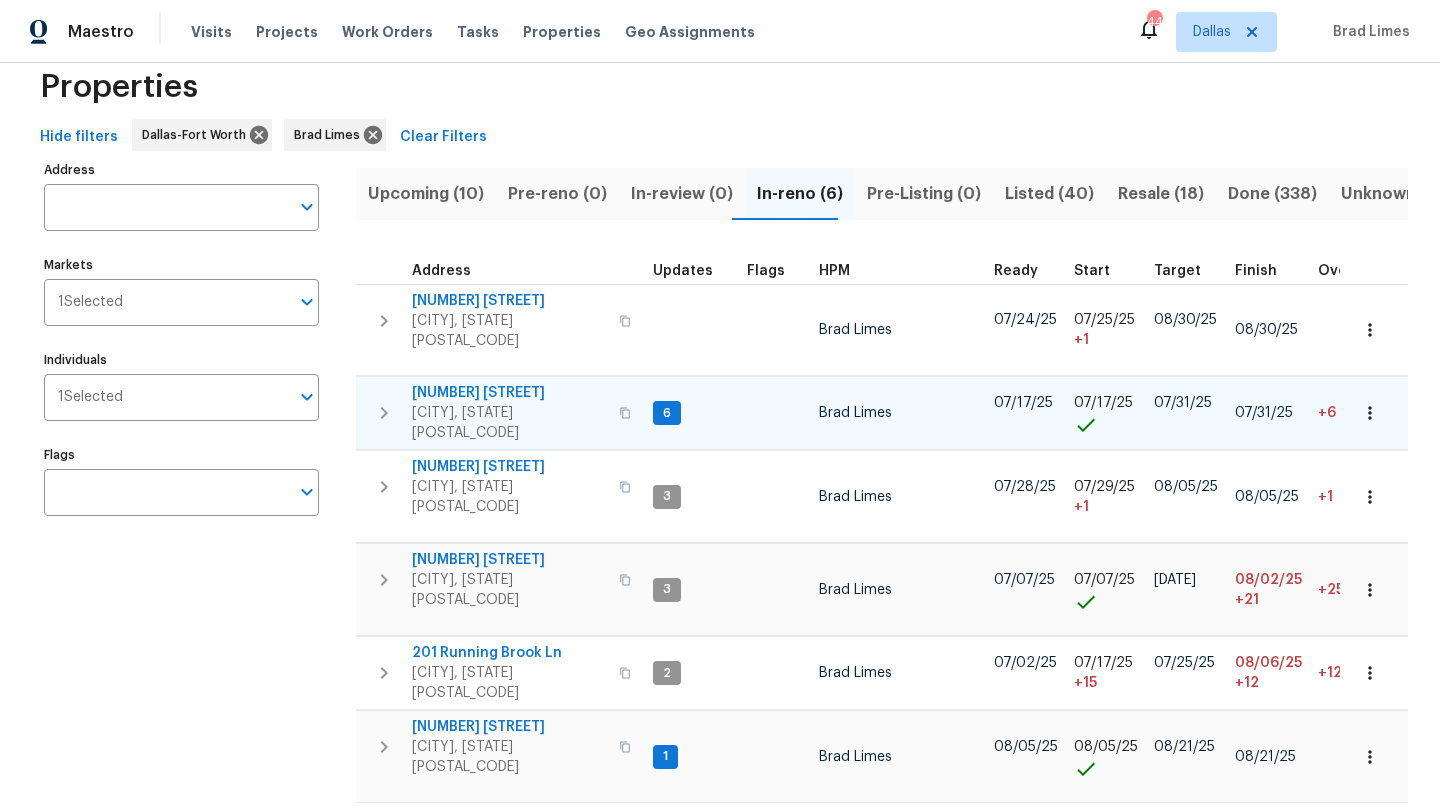 click on "524 Appaloosa Dr" at bounding box center (509, 393) 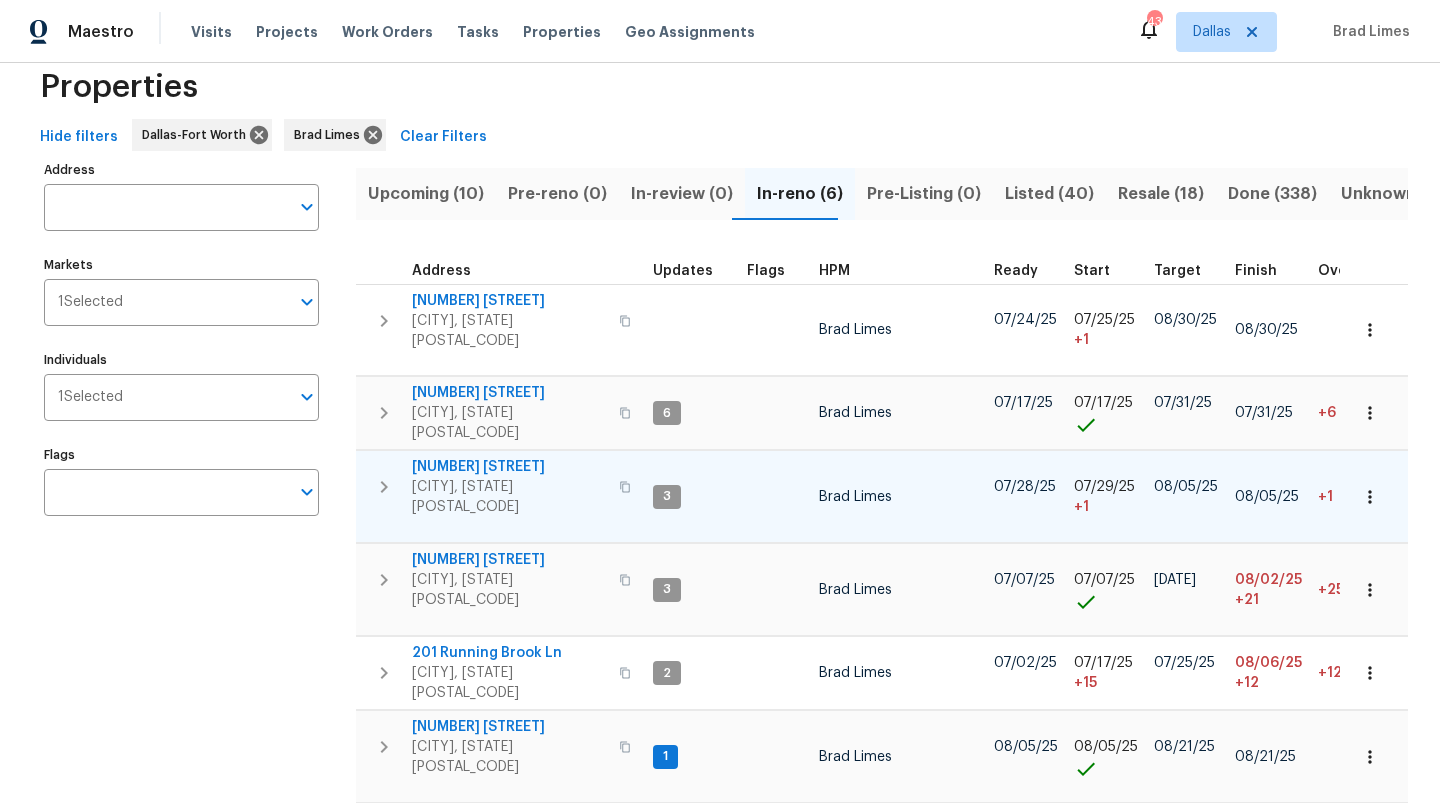 click on "318 Moray Dr" at bounding box center [509, 467] 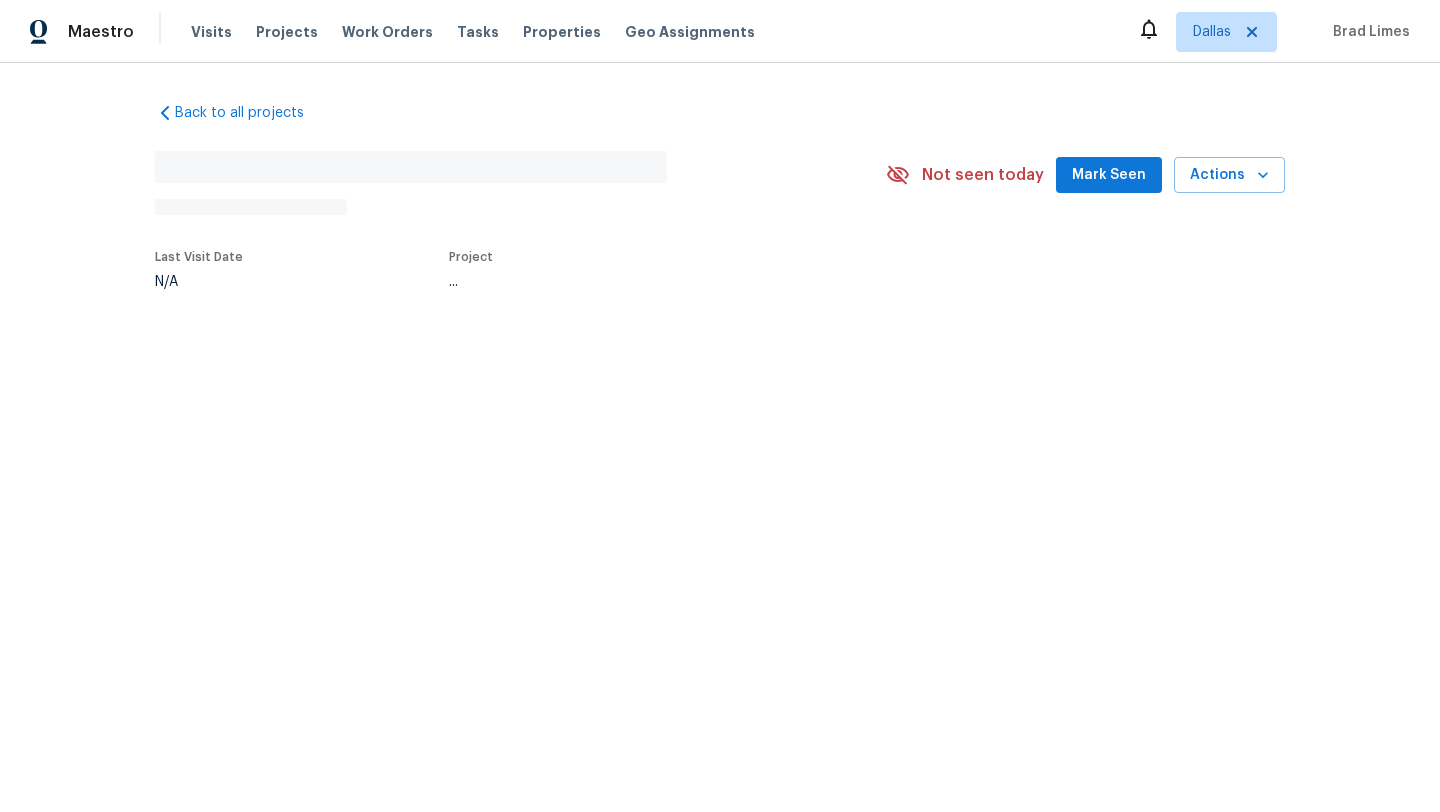 scroll, scrollTop: 0, scrollLeft: 0, axis: both 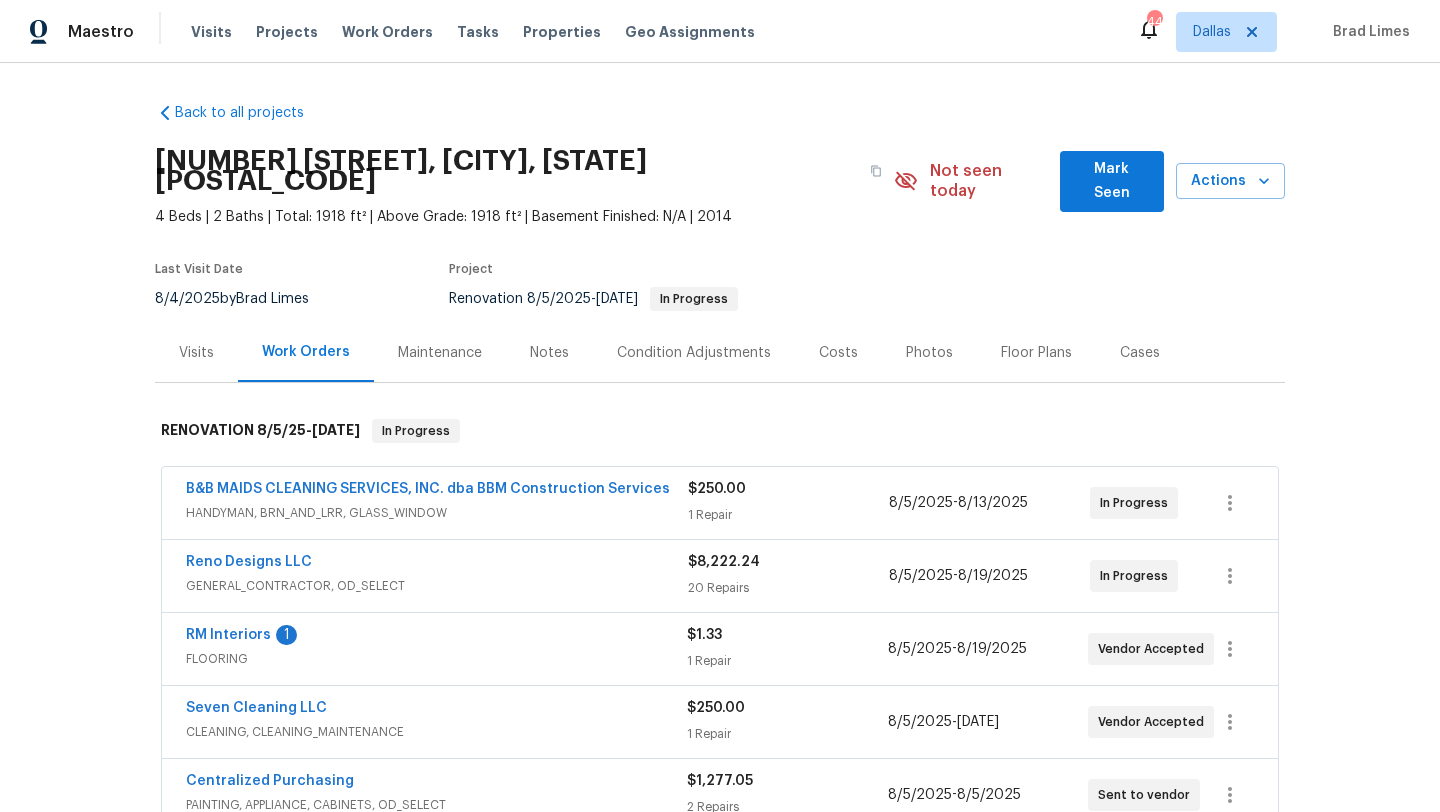 click on "Costs" at bounding box center [838, 353] 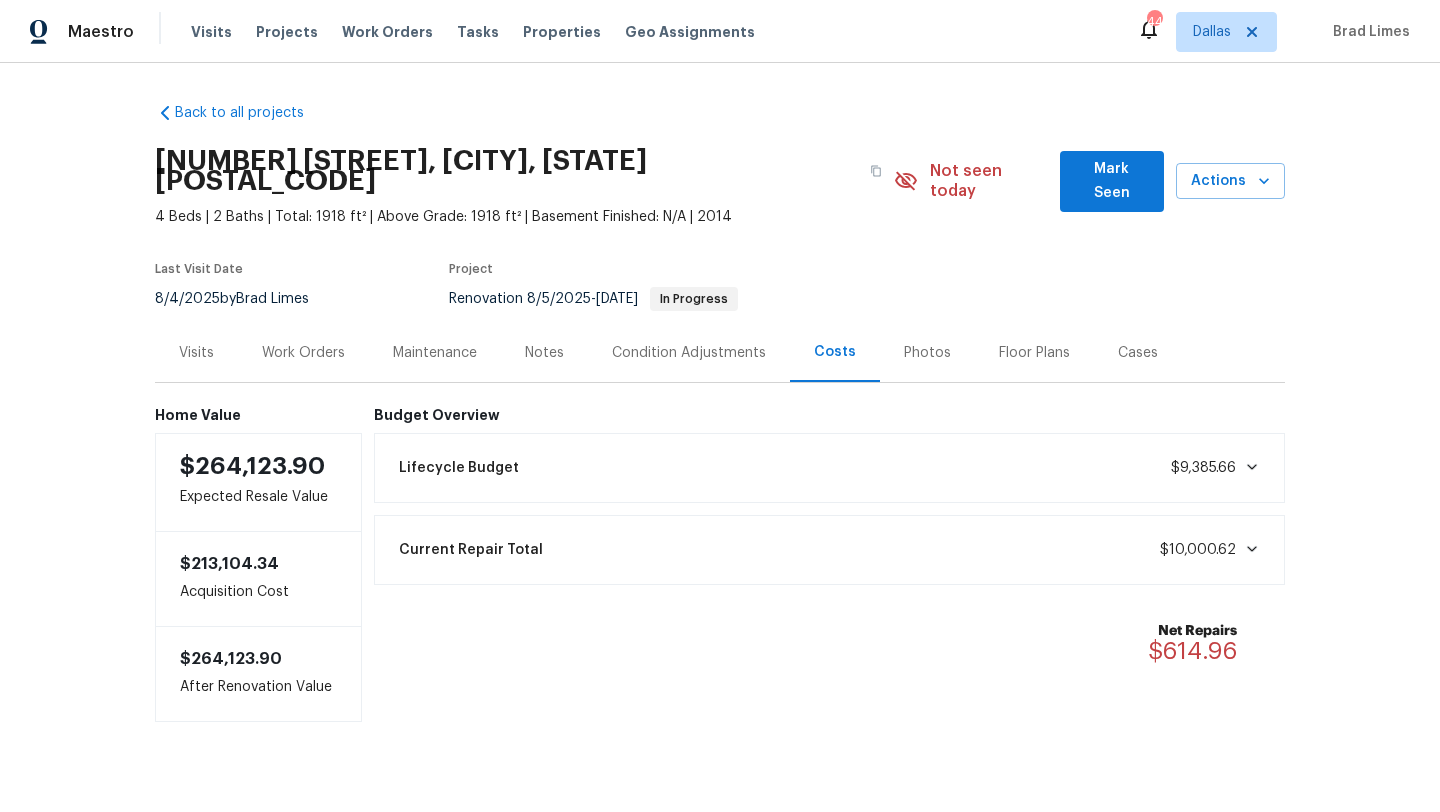 click on "Work Orders" at bounding box center [303, 353] 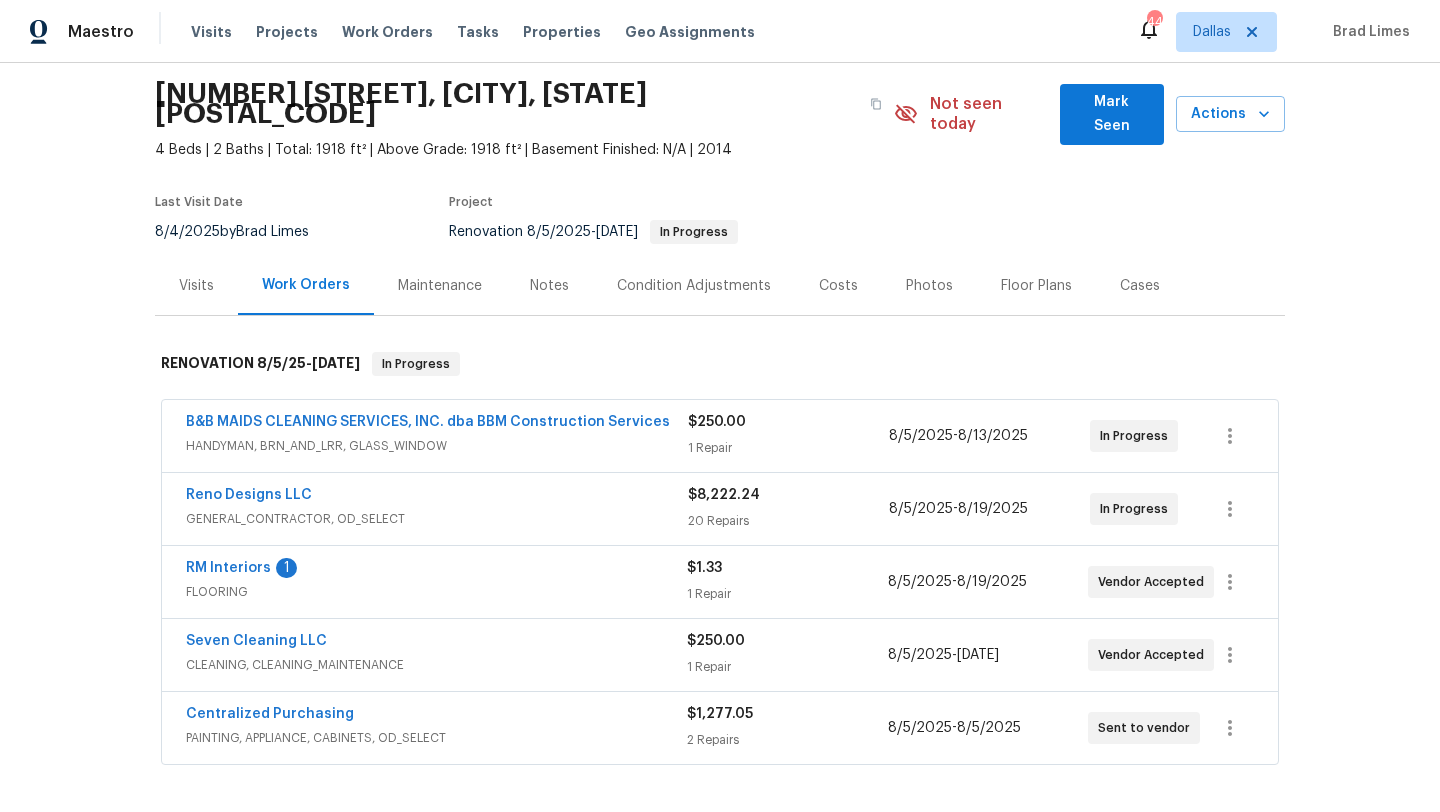 scroll, scrollTop: 69, scrollLeft: 0, axis: vertical 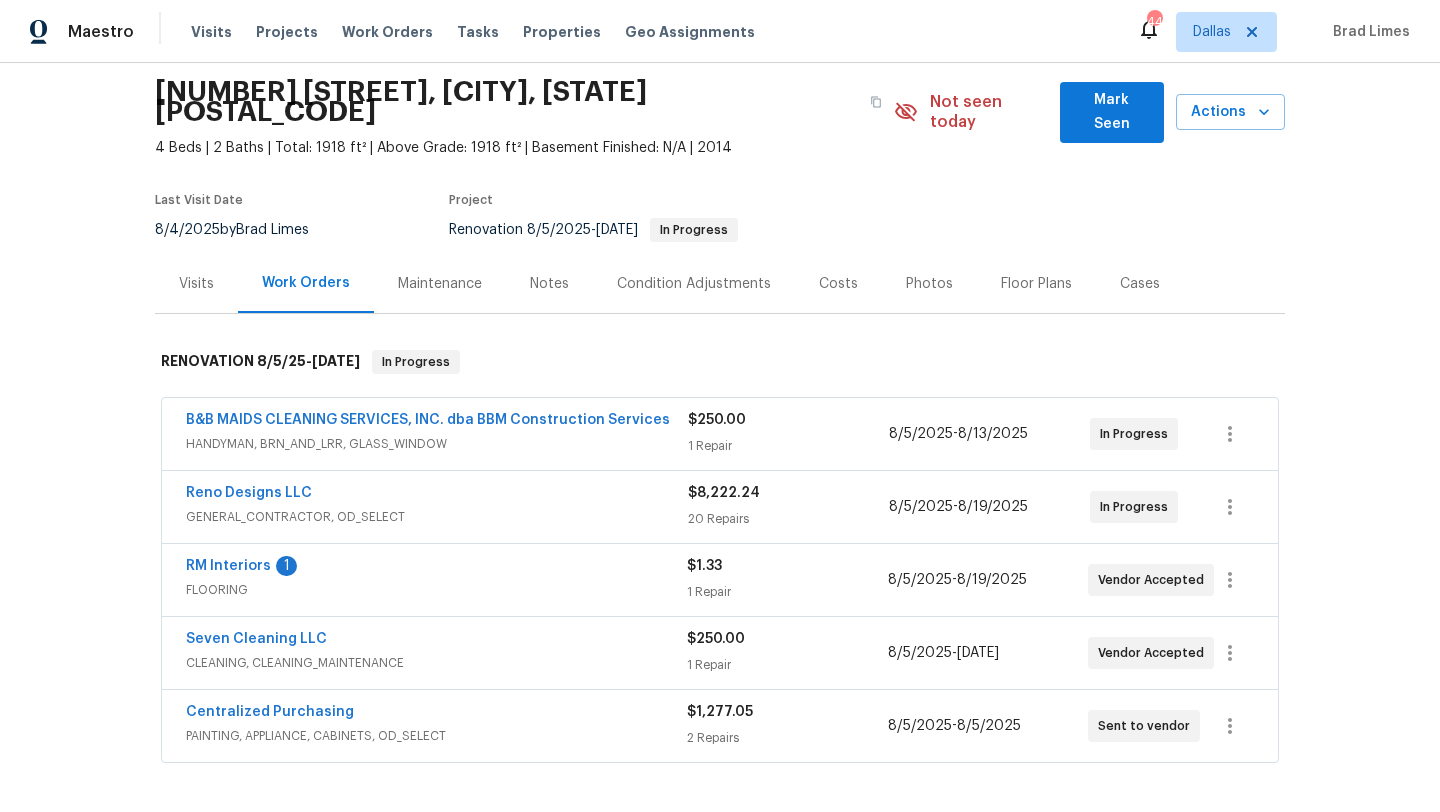 click on "Reno Designs LLC" at bounding box center [437, 495] 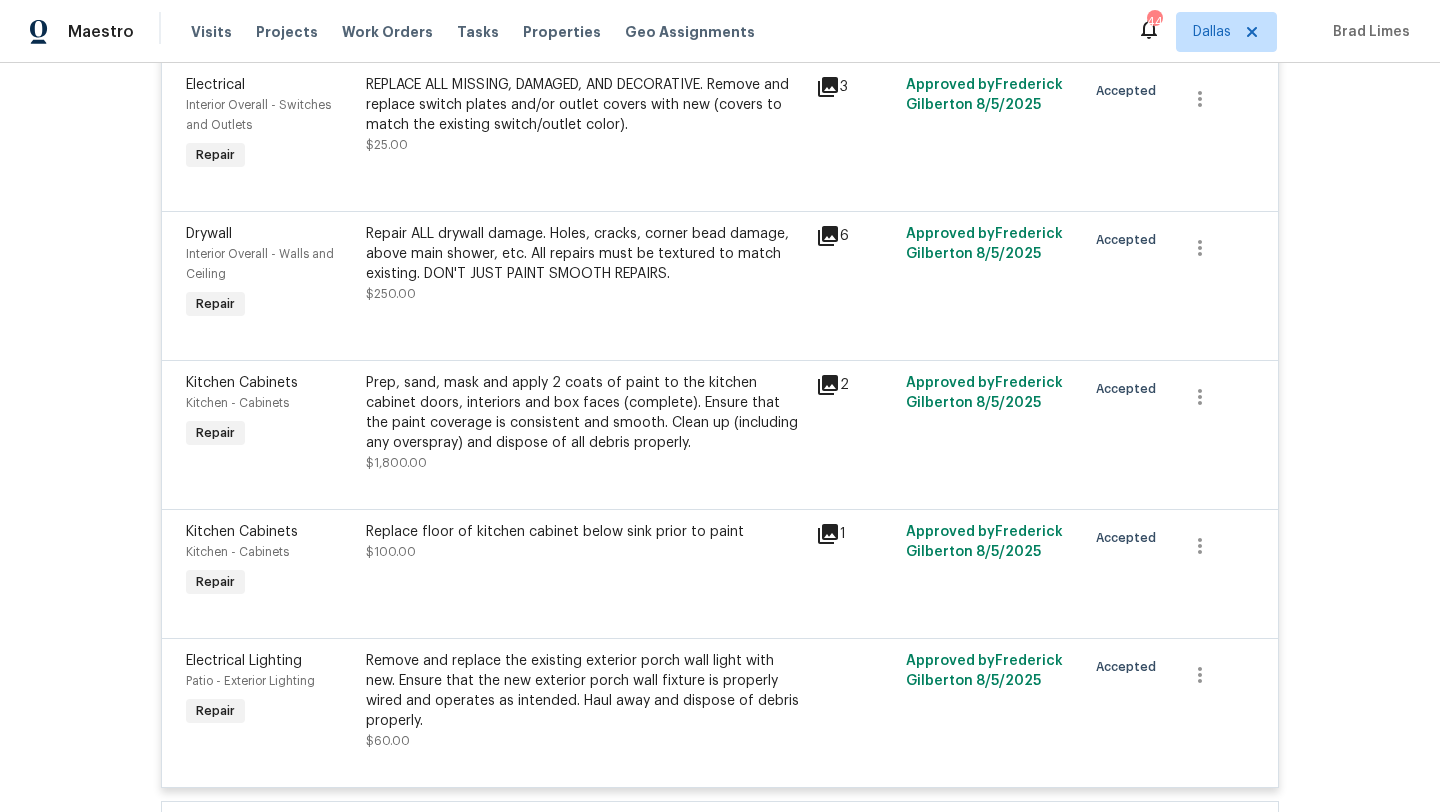 scroll, scrollTop: 3252, scrollLeft: 0, axis: vertical 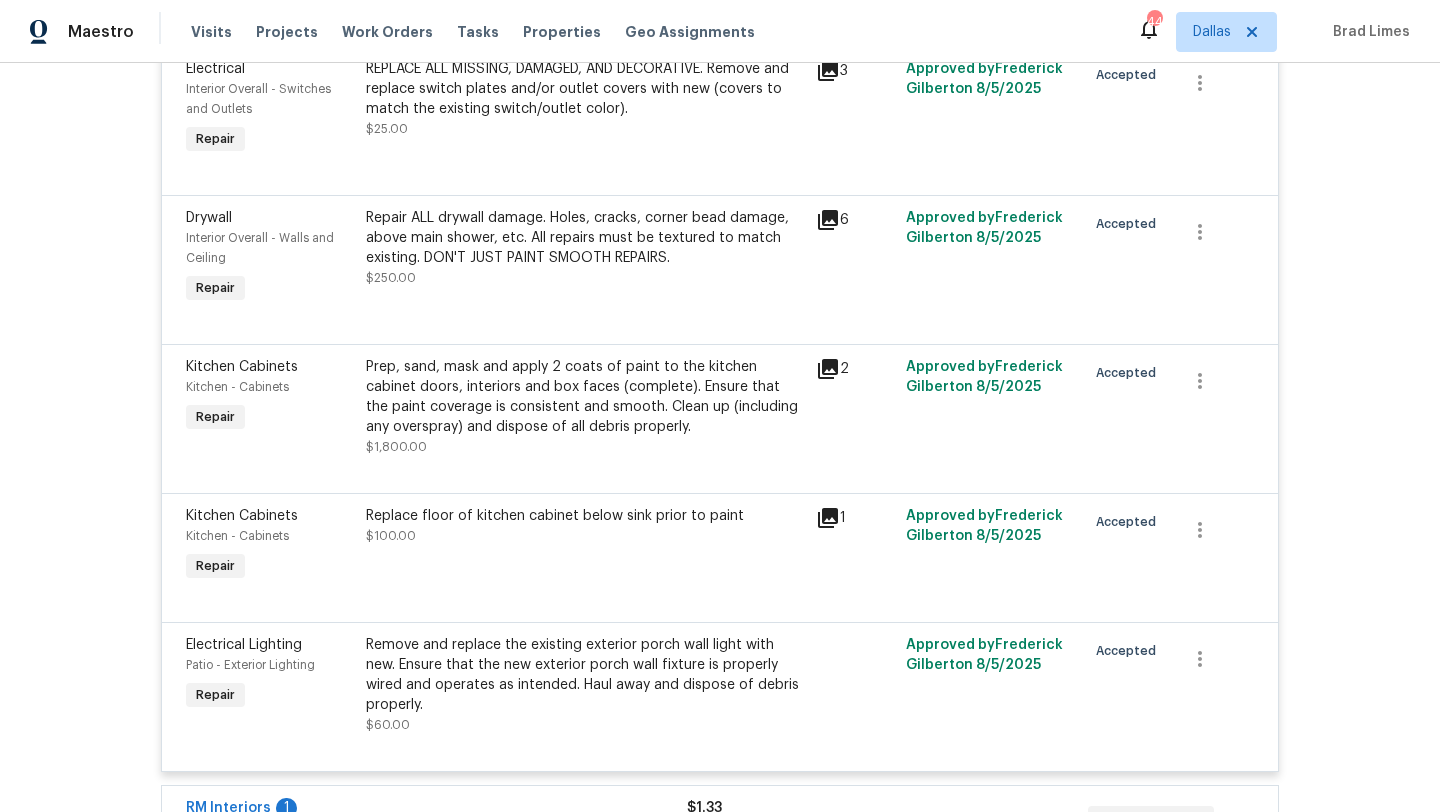 click on "Prep, sand, mask and apply 2 coats of paint to the kitchen cabinet doors, interiors and box faces (complete). Ensure that the paint coverage is consistent and smooth. Clean up (including any overspray) and dispose of all debris properly. $1,800.00" at bounding box center [585, 407] 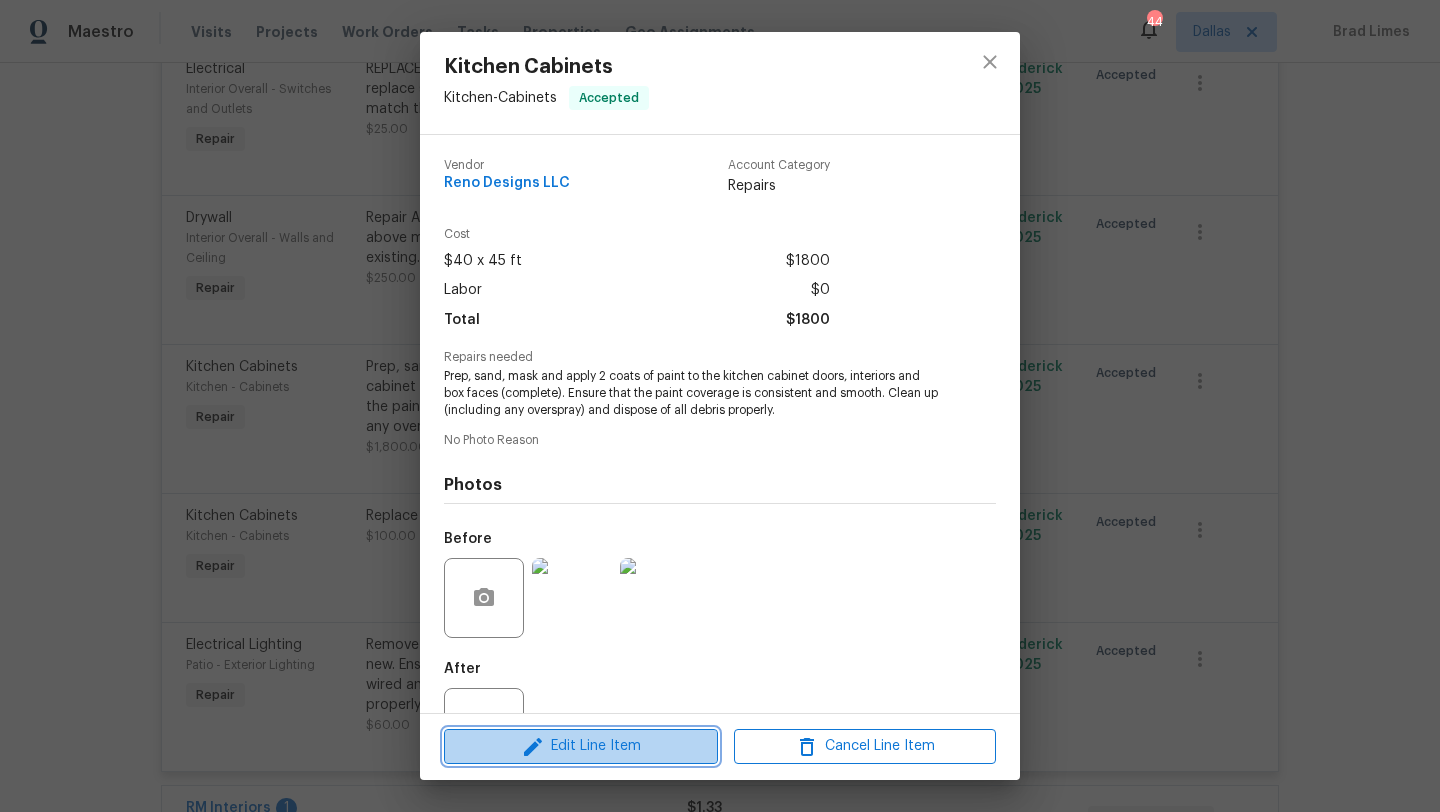 click on "Edit Line Item" at bounding box center [581, 746] 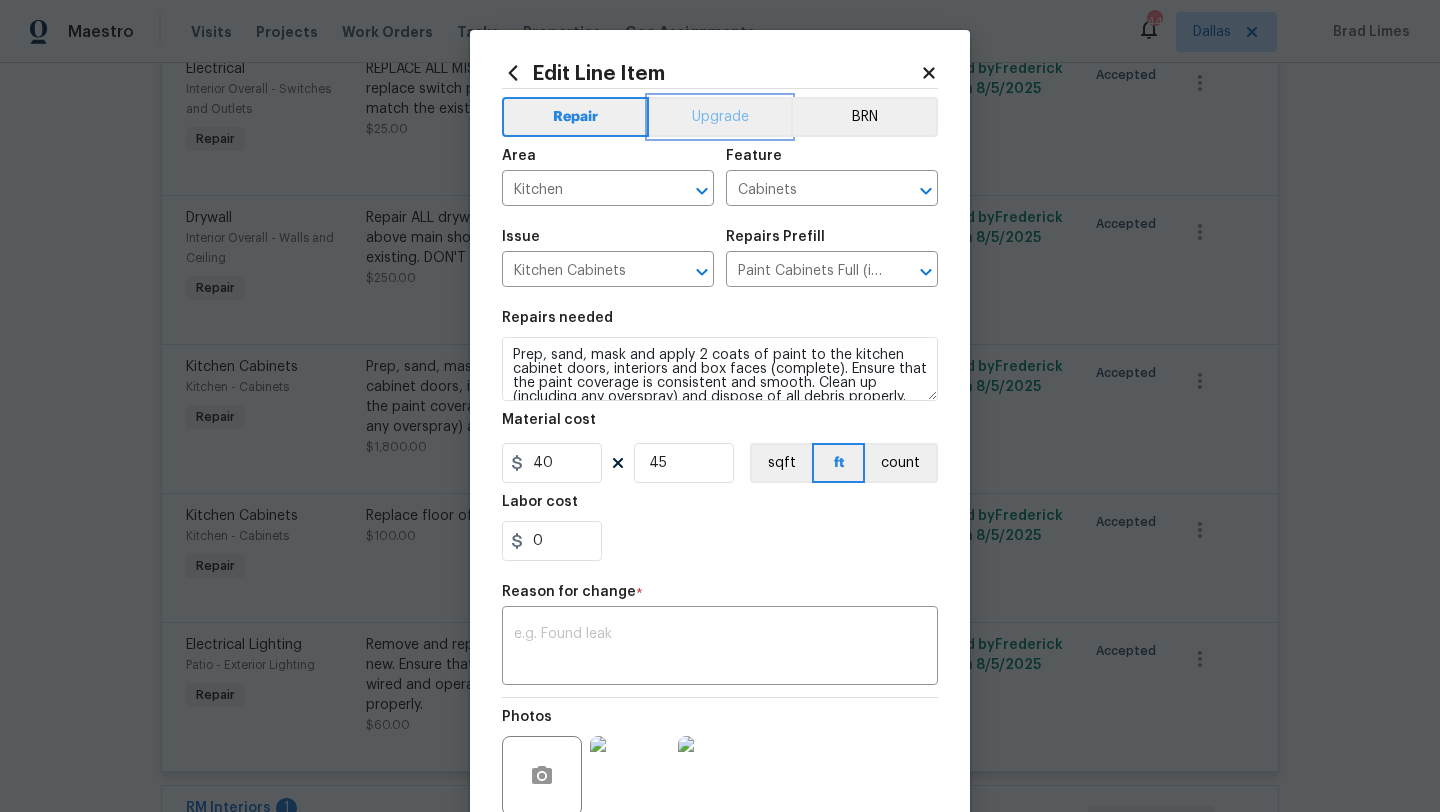 click on "Upgrade" at bounding box center (720, 117) 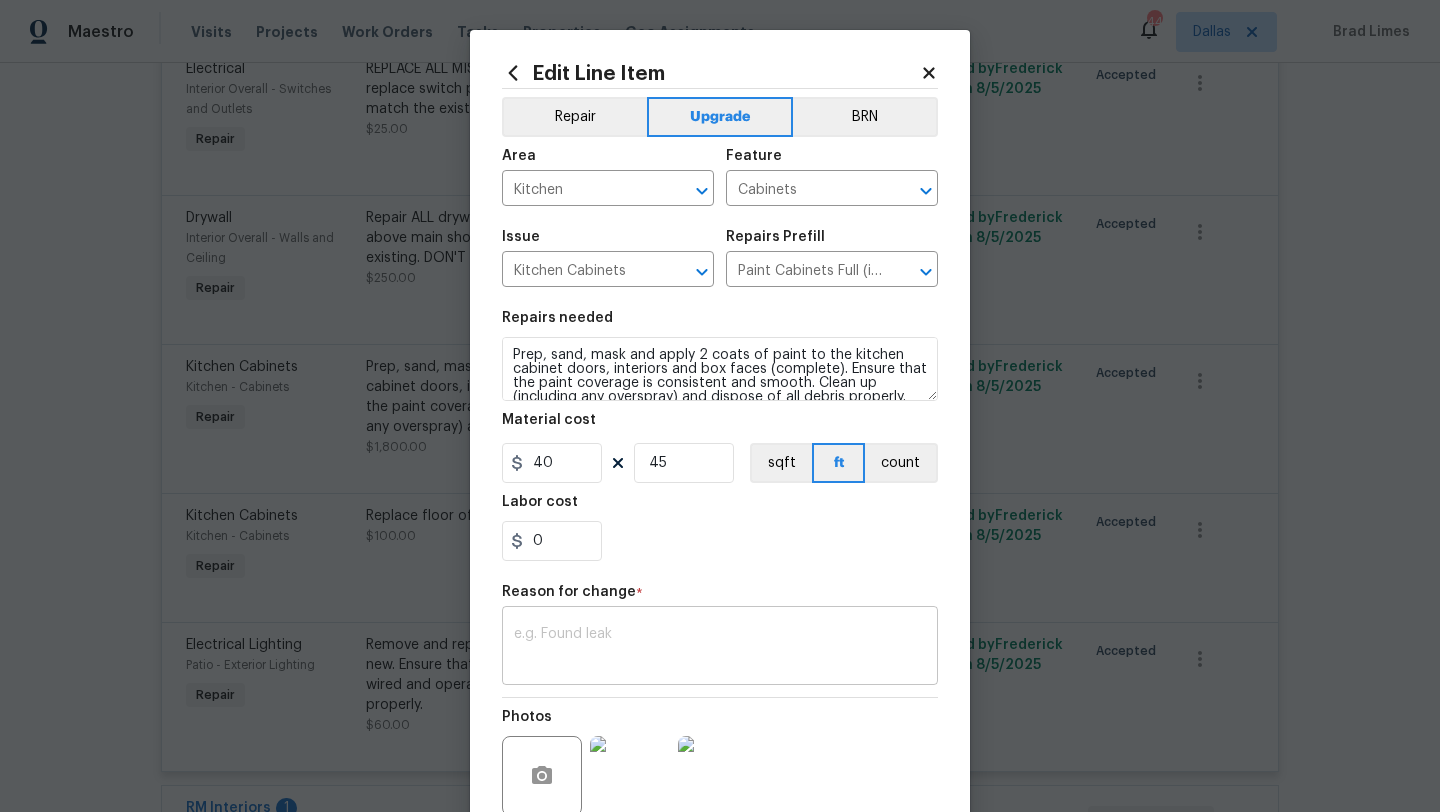 click on "x ​" at bounding box center (720, 648) 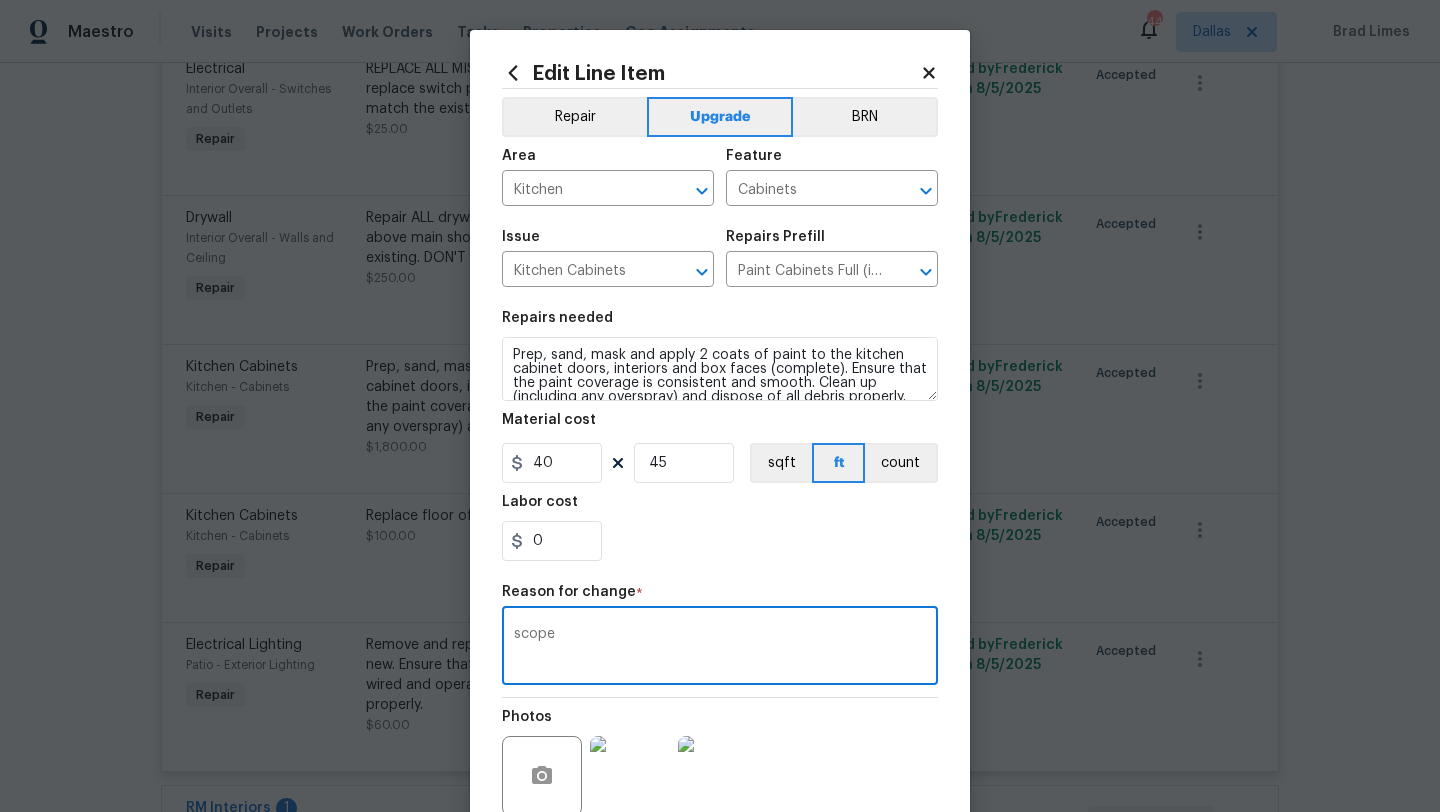 type on "scope" 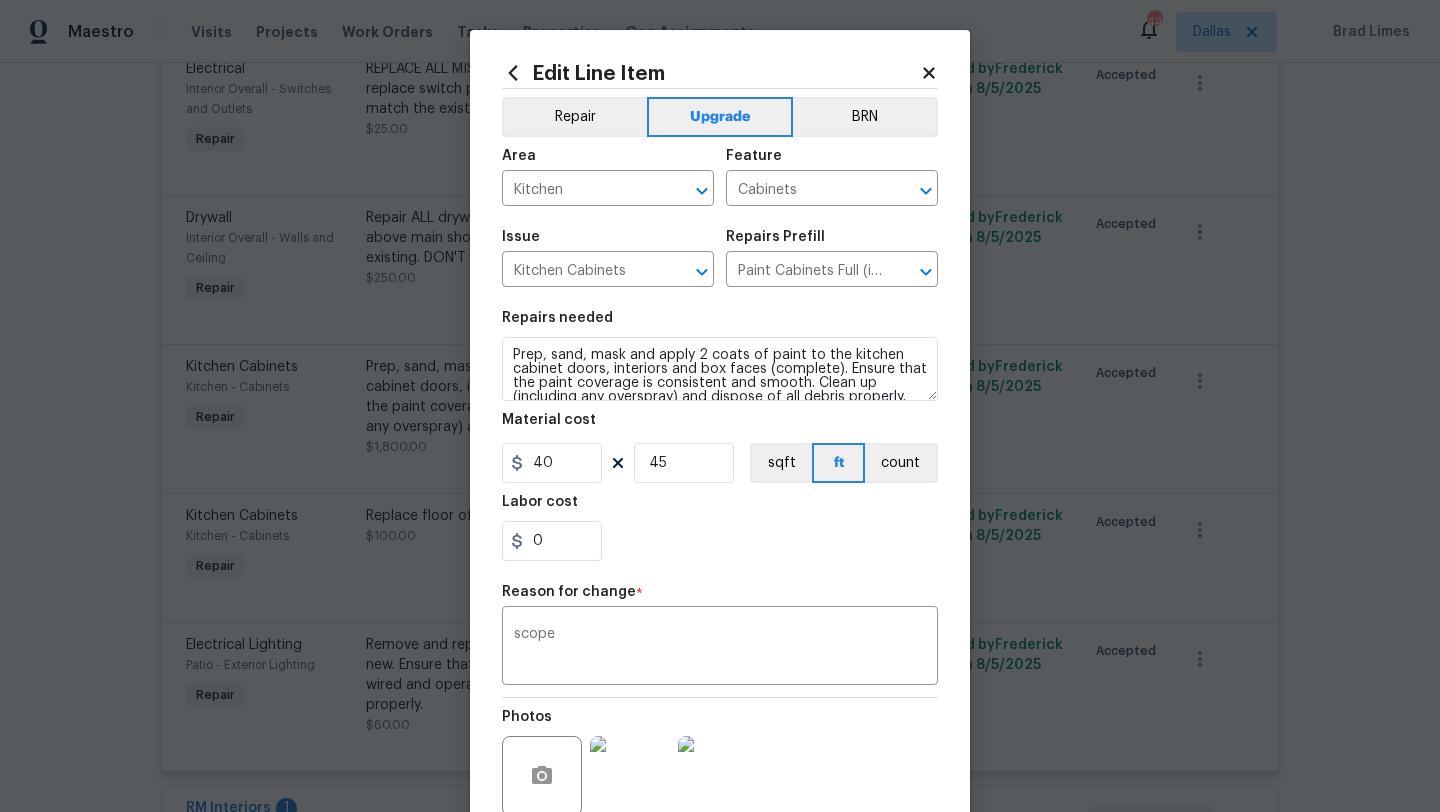 scroll, scrollTop: 174, scrollLeft: 0, axis: vertical 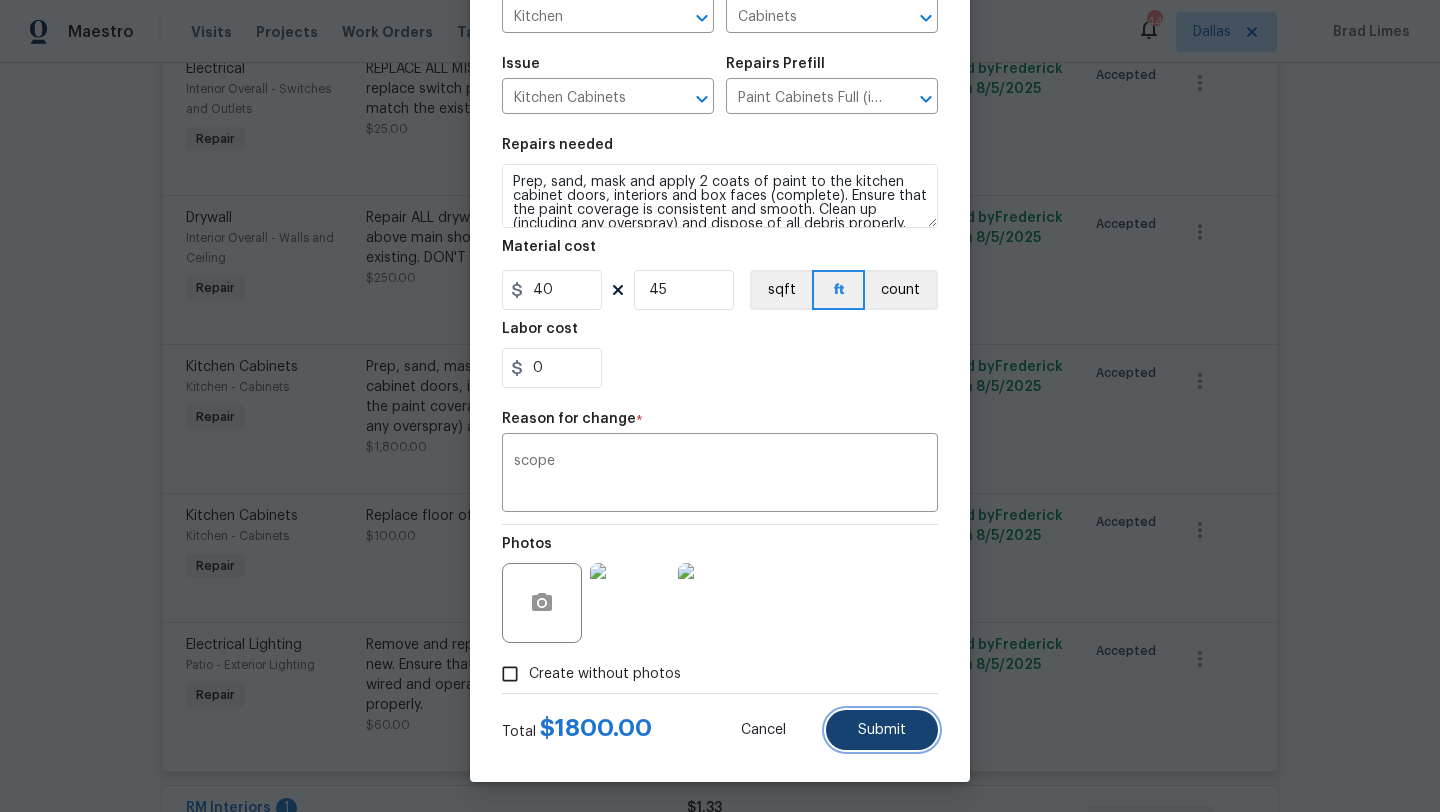 click on "Submit" at bounding box center (882, 730) 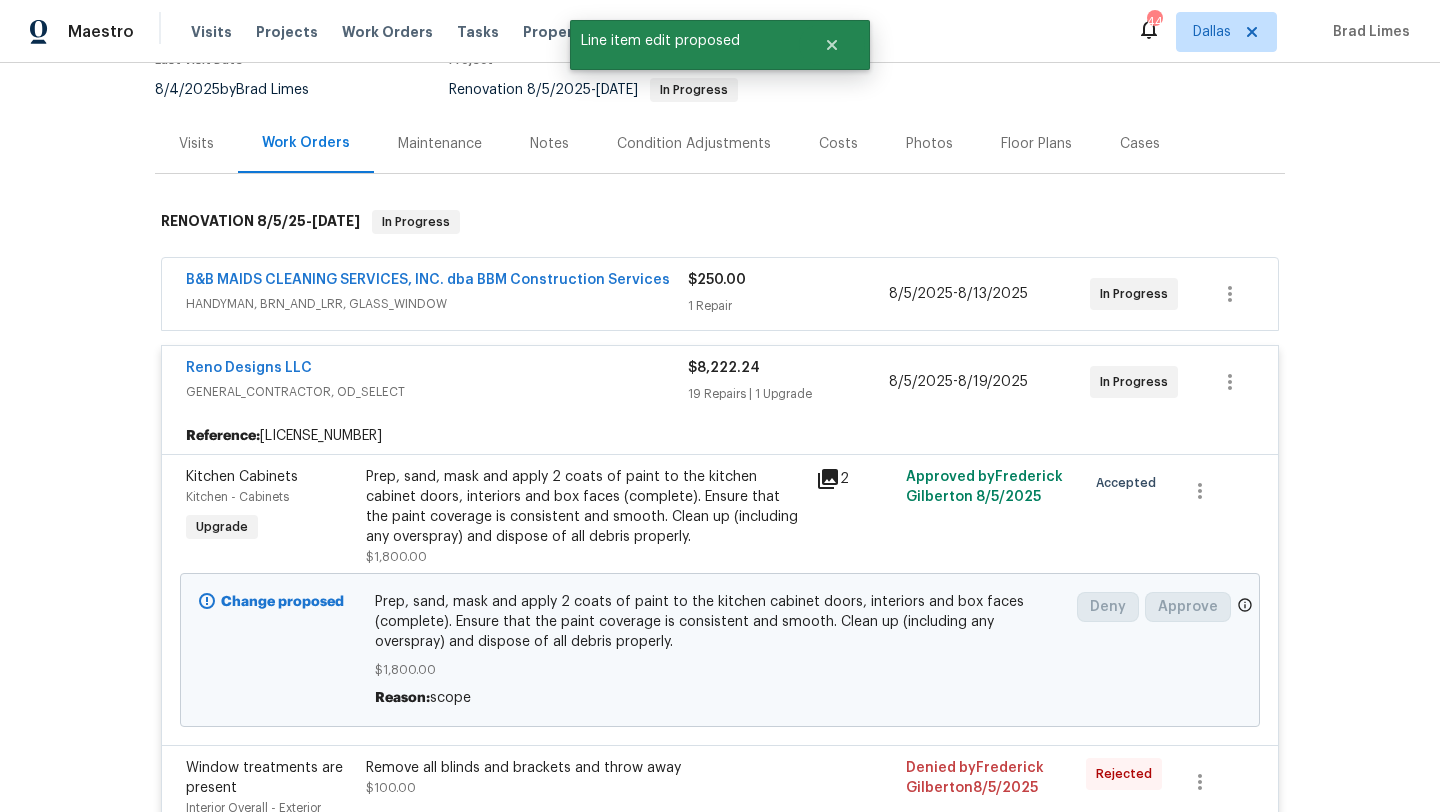 scroll, scrollTop: 0, scrollLeft: 0, axis: both 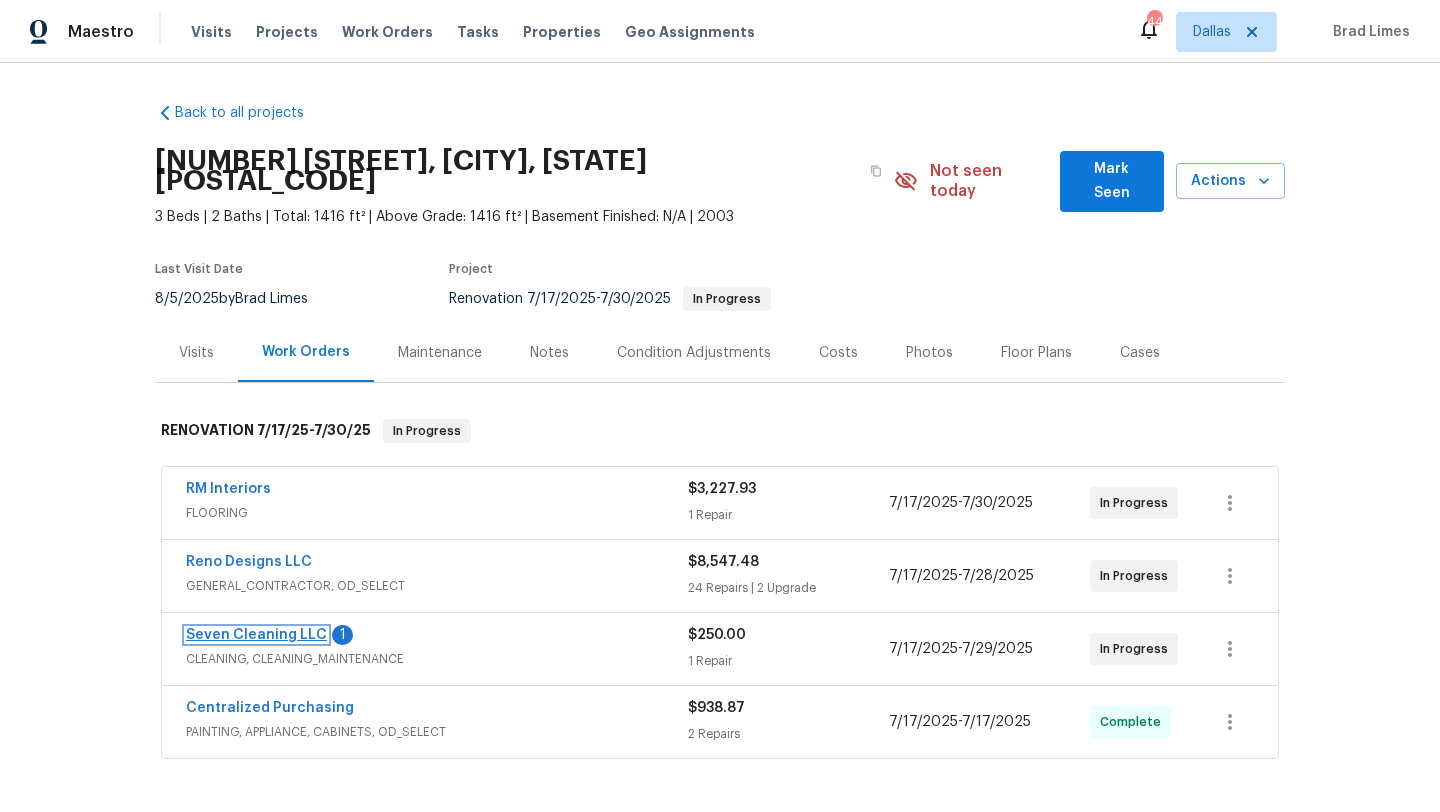 click on "Seven Cleaning LLC" at bounding box center (256, 635) 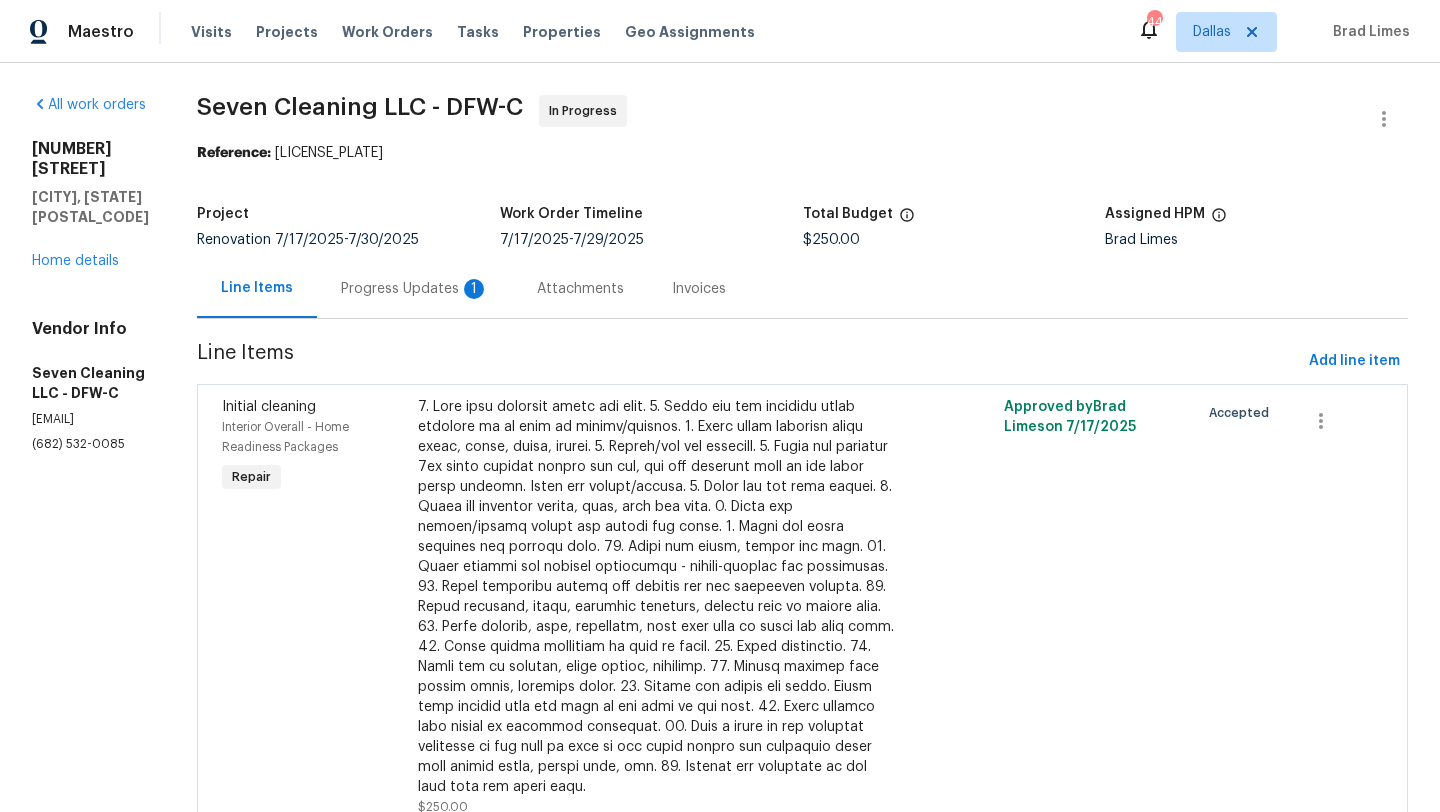 click on "Progress Updates 1" at bounding box center [415, 289] 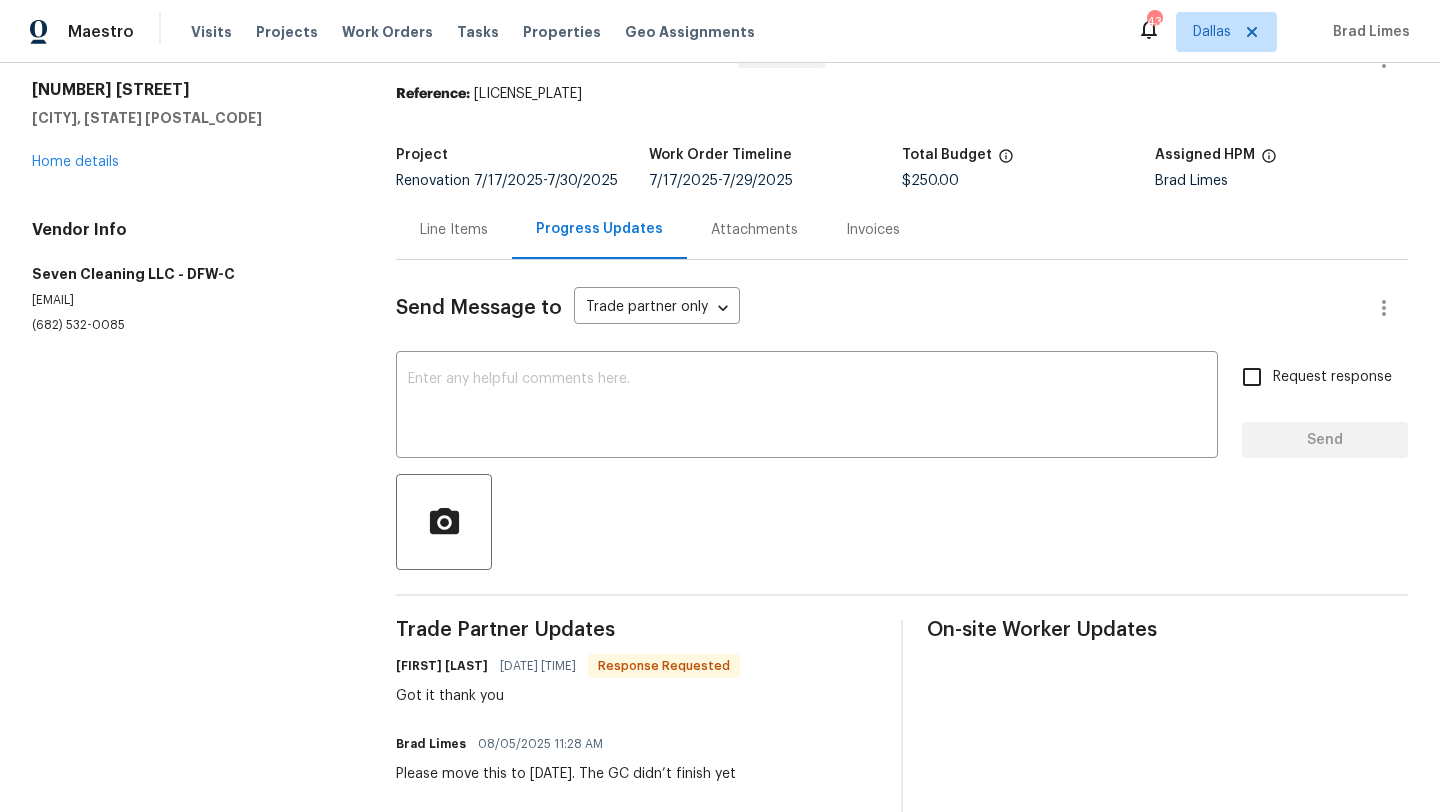 scroll, scrollTop: 0, scrollLeft: 0, axis: both 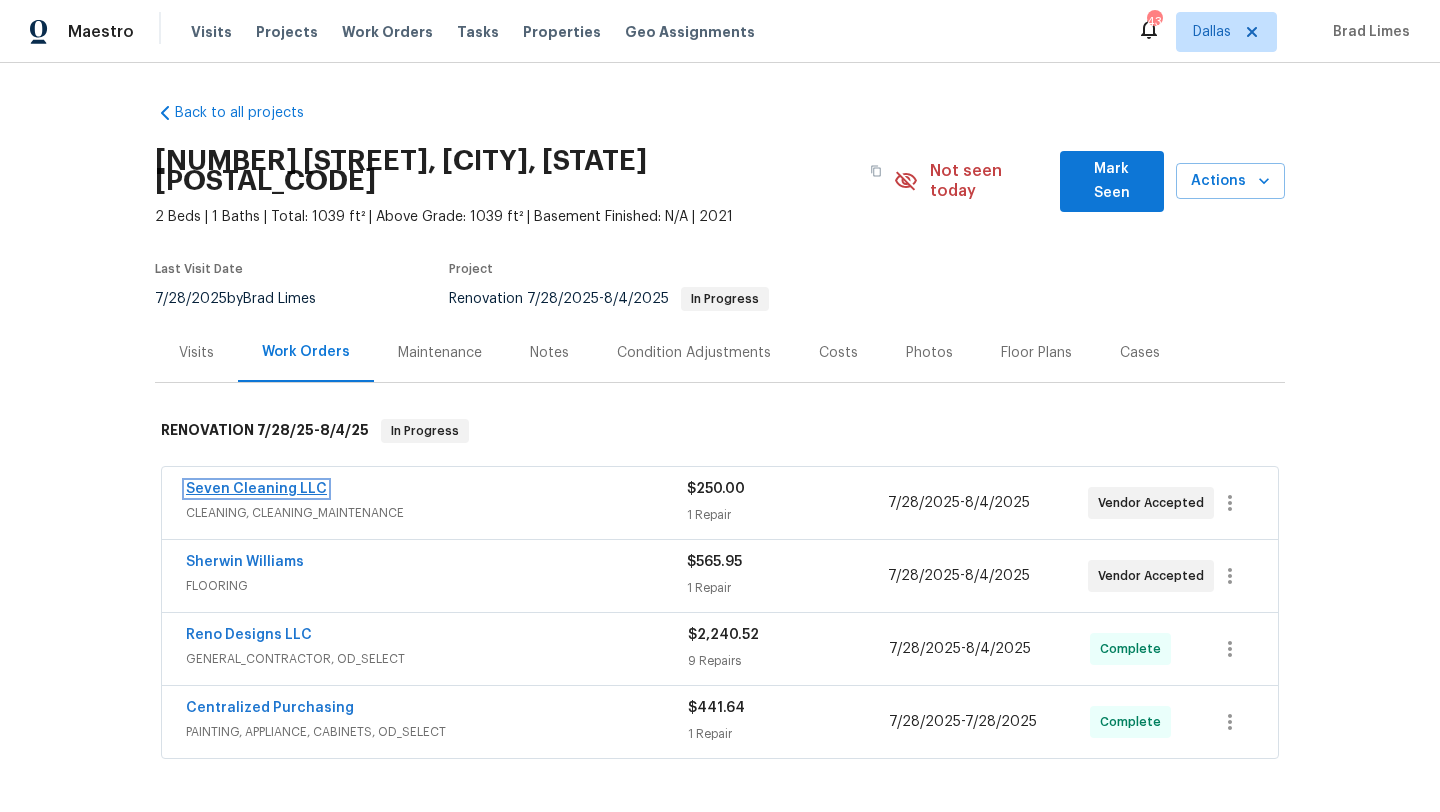 click on "Seven Cleaning LLC" at bounding box center [256, 489] 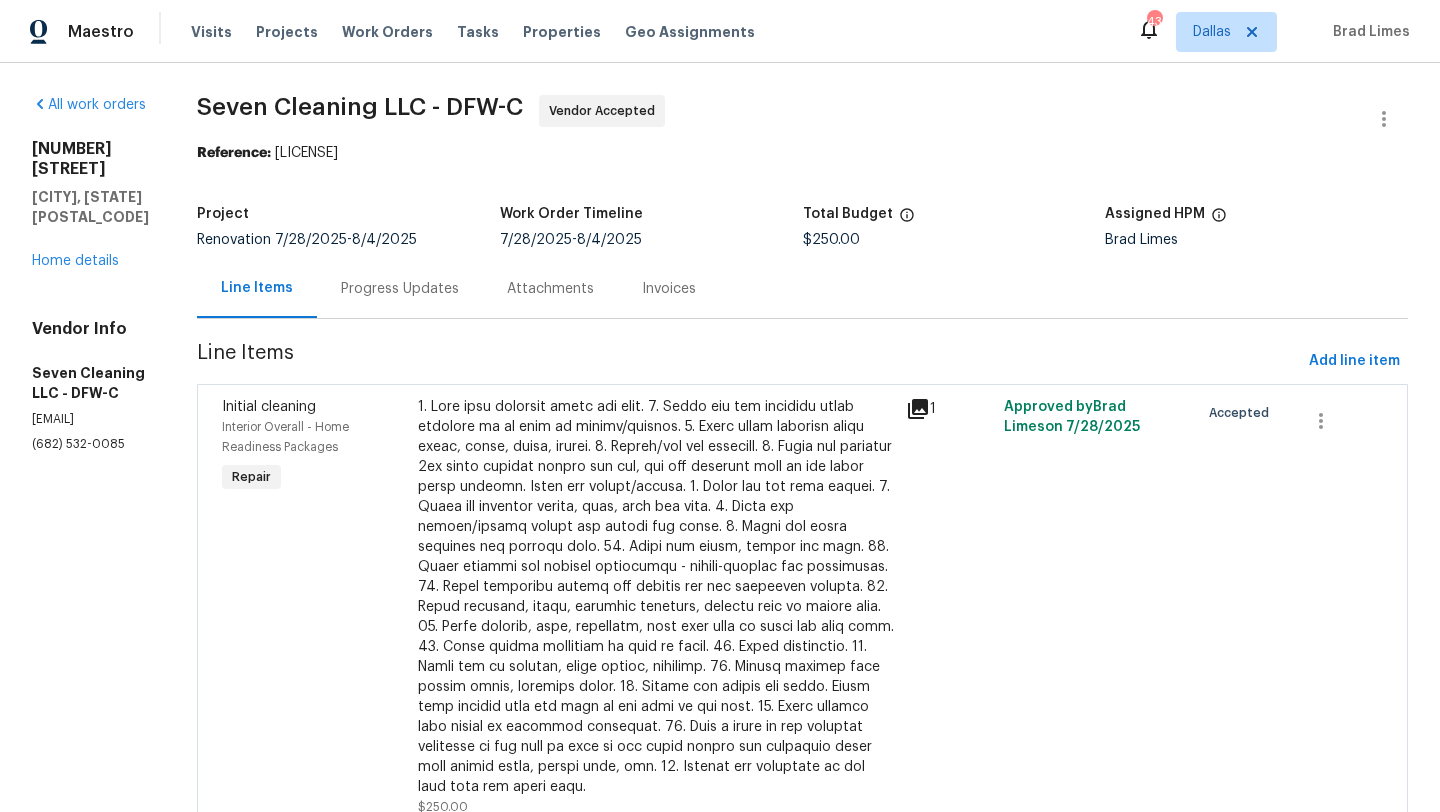 click on "Progress Updates" at bounding box center [400, 289] 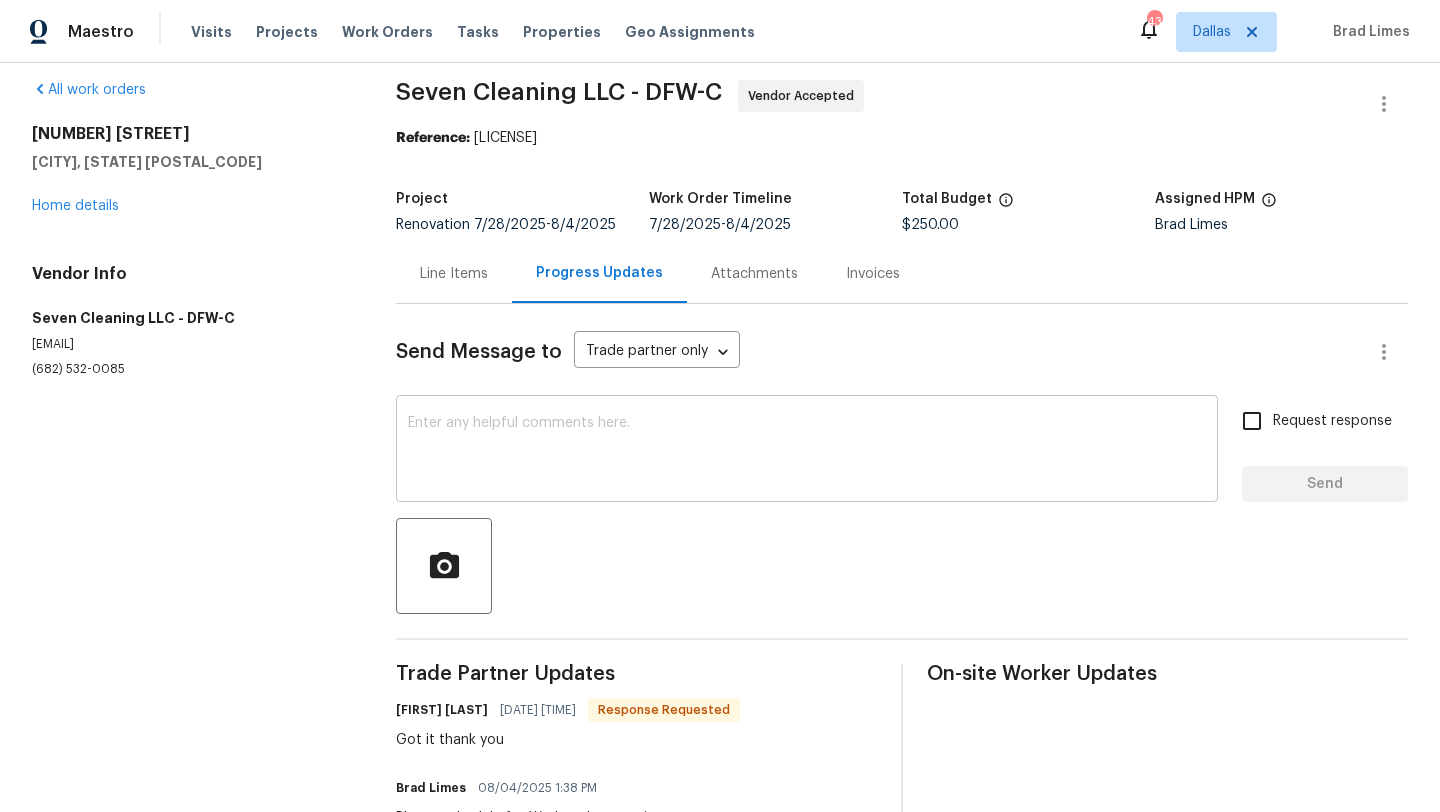 scroll, scrollTop: 0, scrollLeft: 0, axis: both 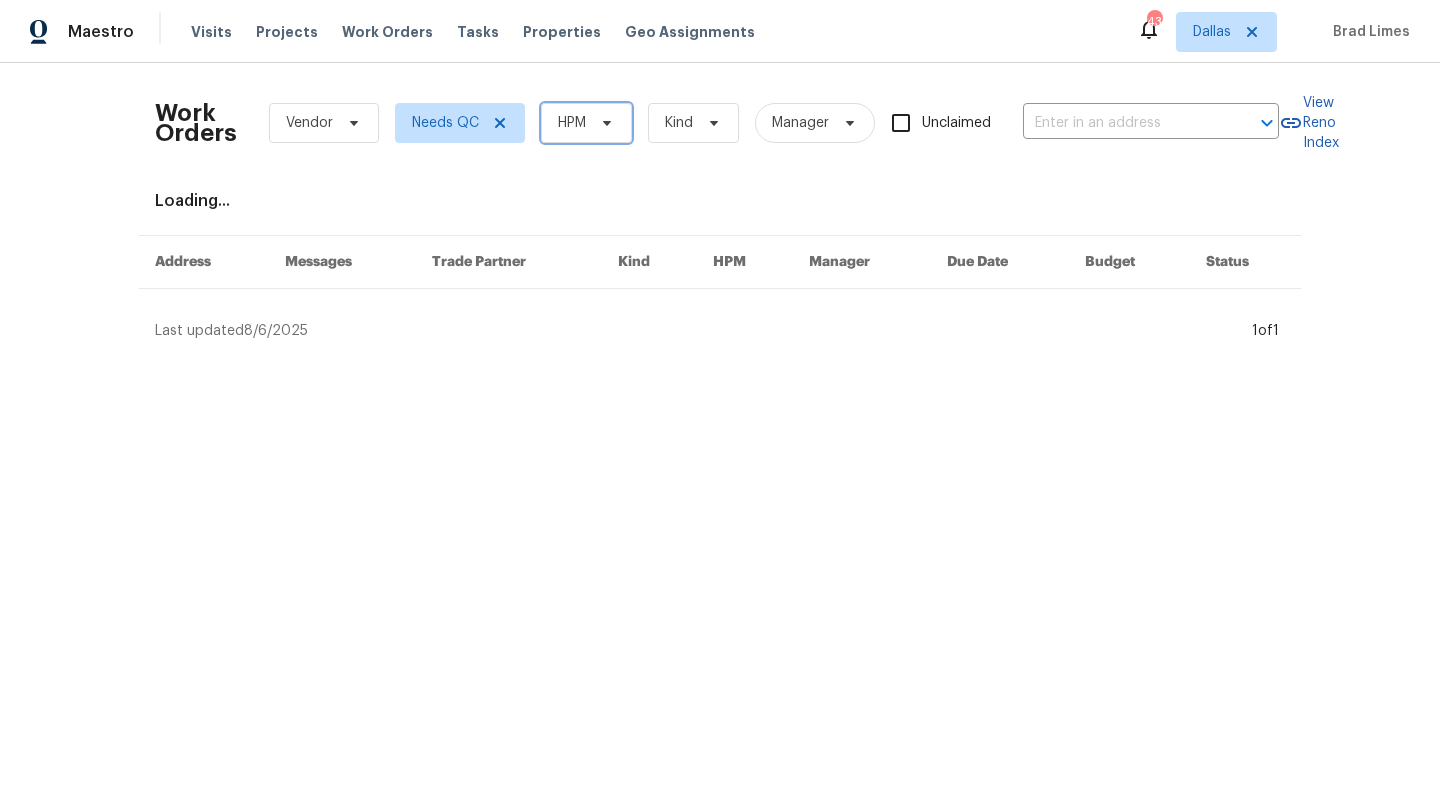 click on "HPM" at bounding box center [572, 123] 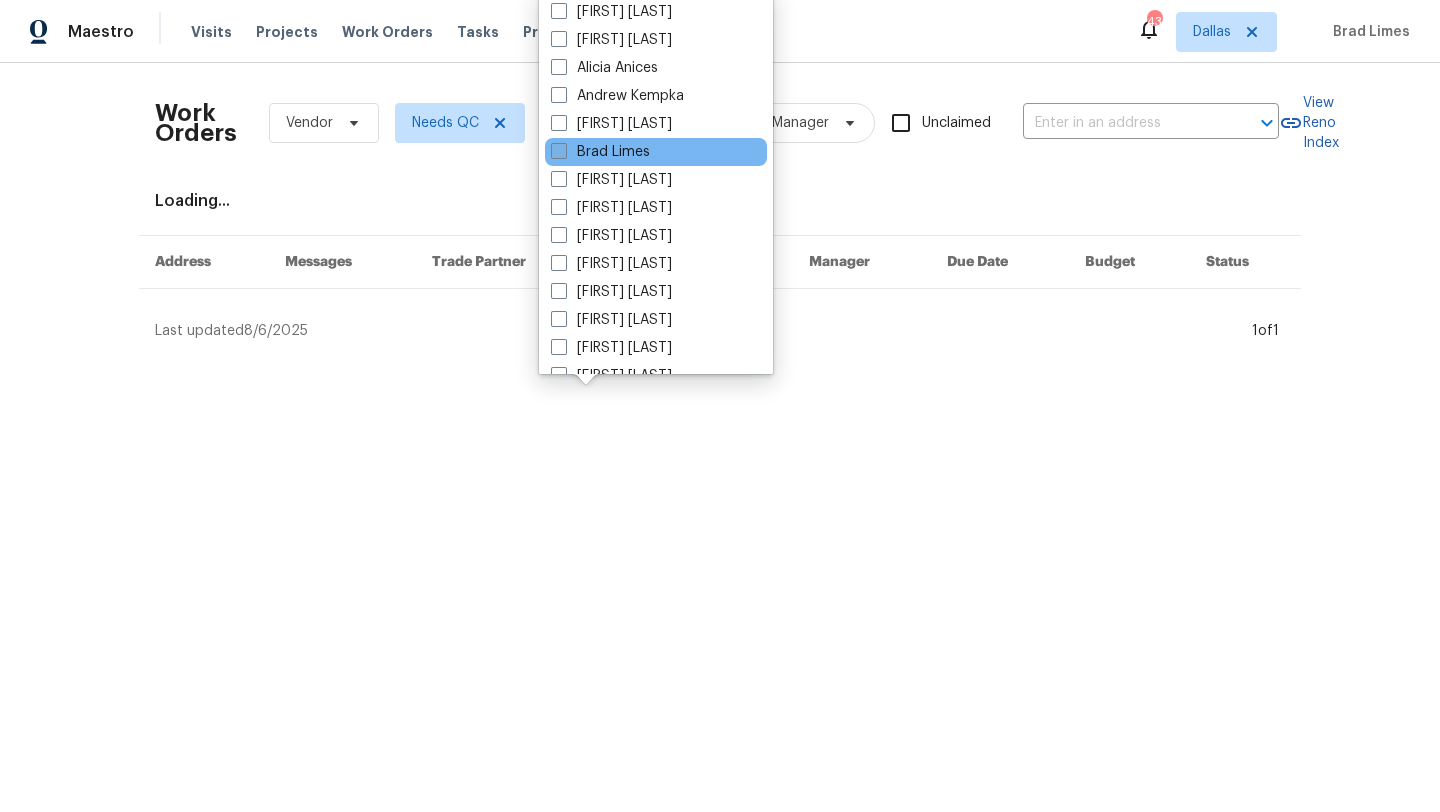click on "Brad Limes" at bounding box center [600, 152] 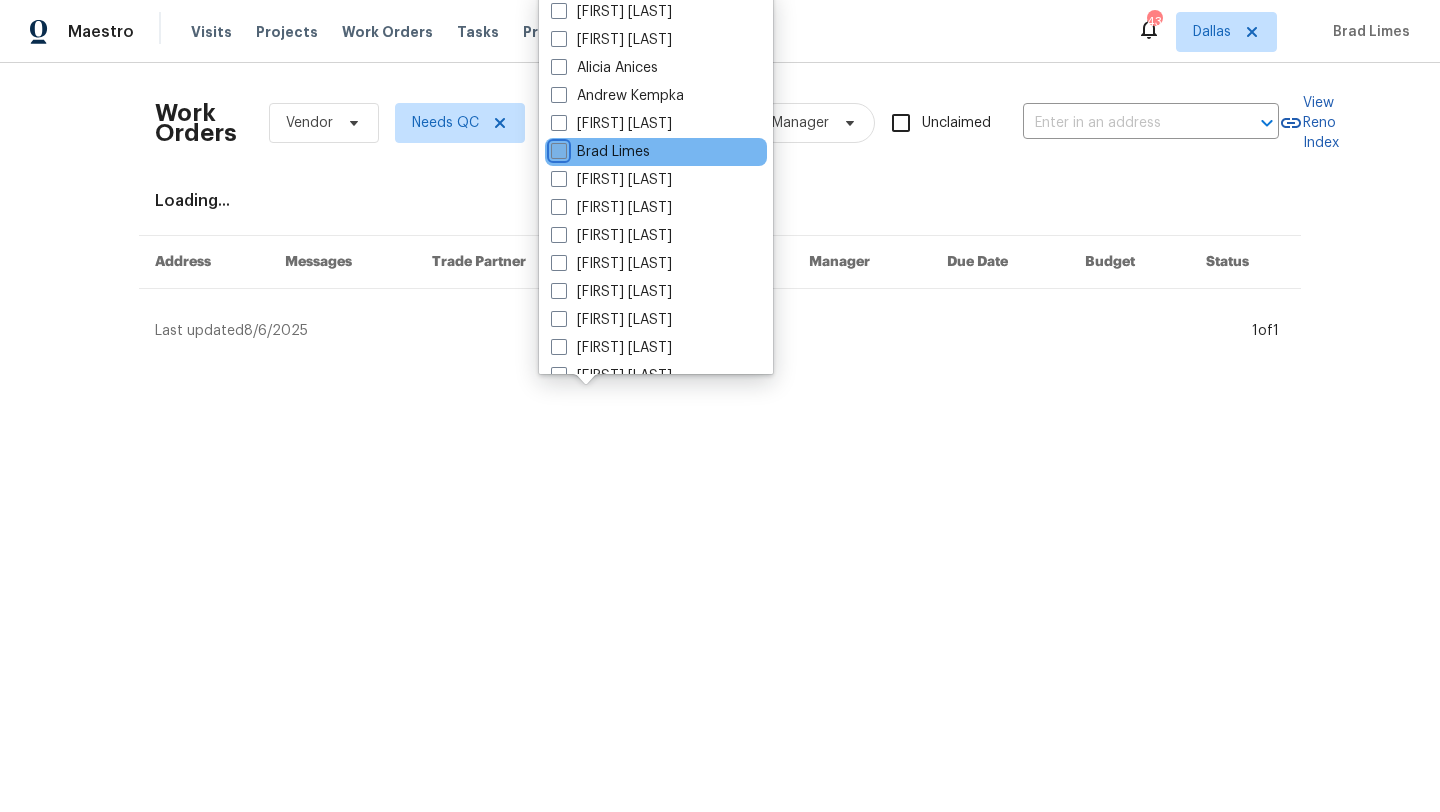 click on "Brad Limes" at bounding box center (557, 148) 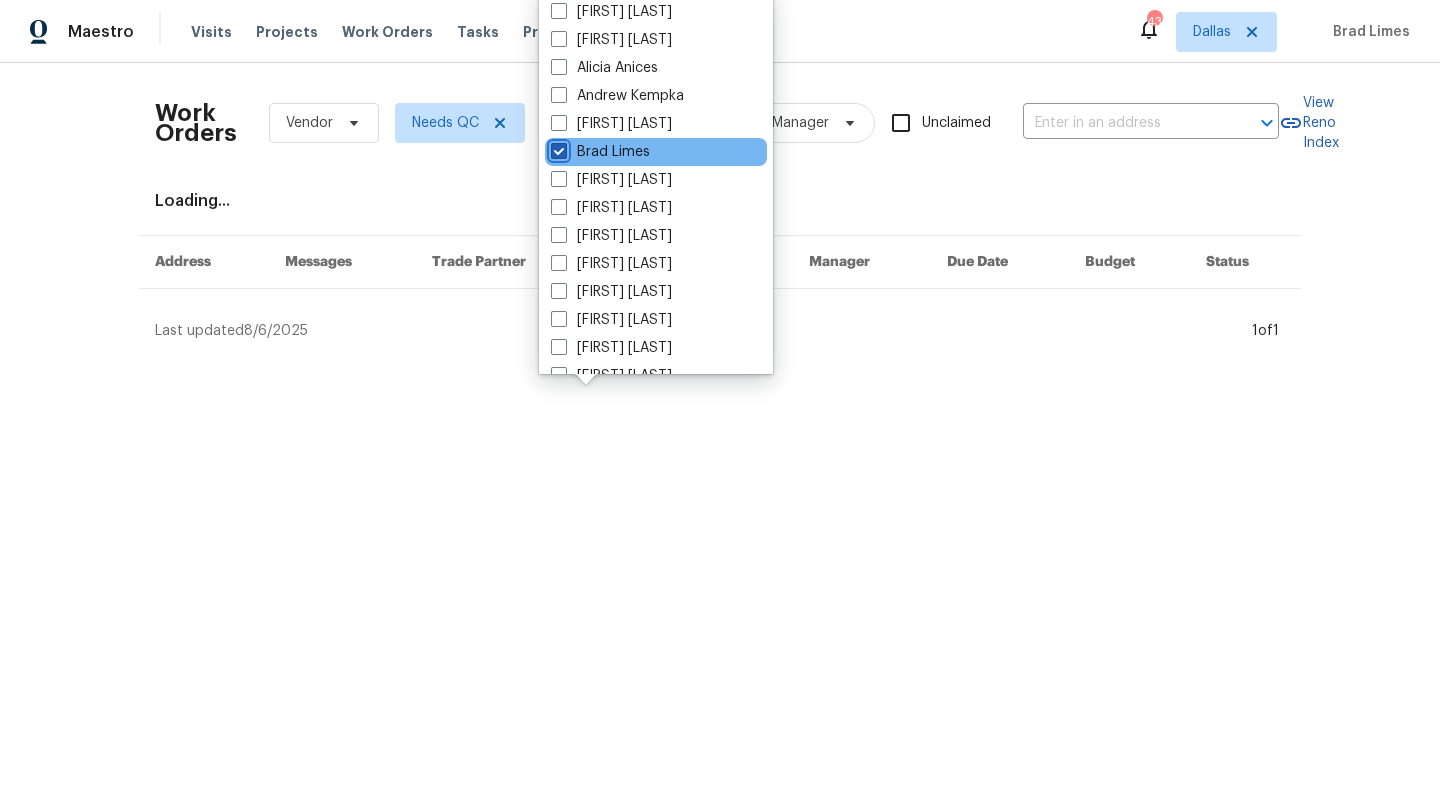 checkbox on "true" 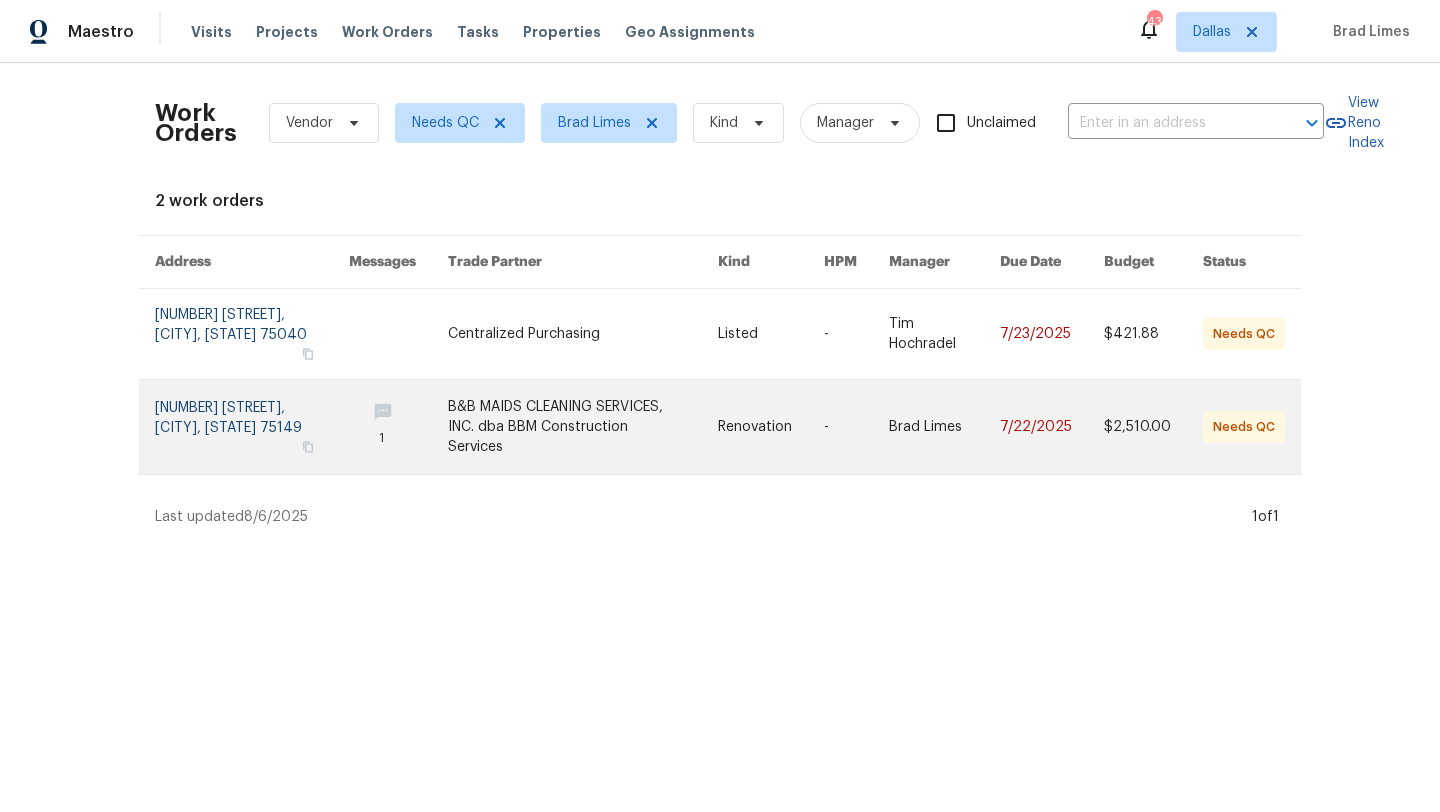 click at bounding box center [252, 427] 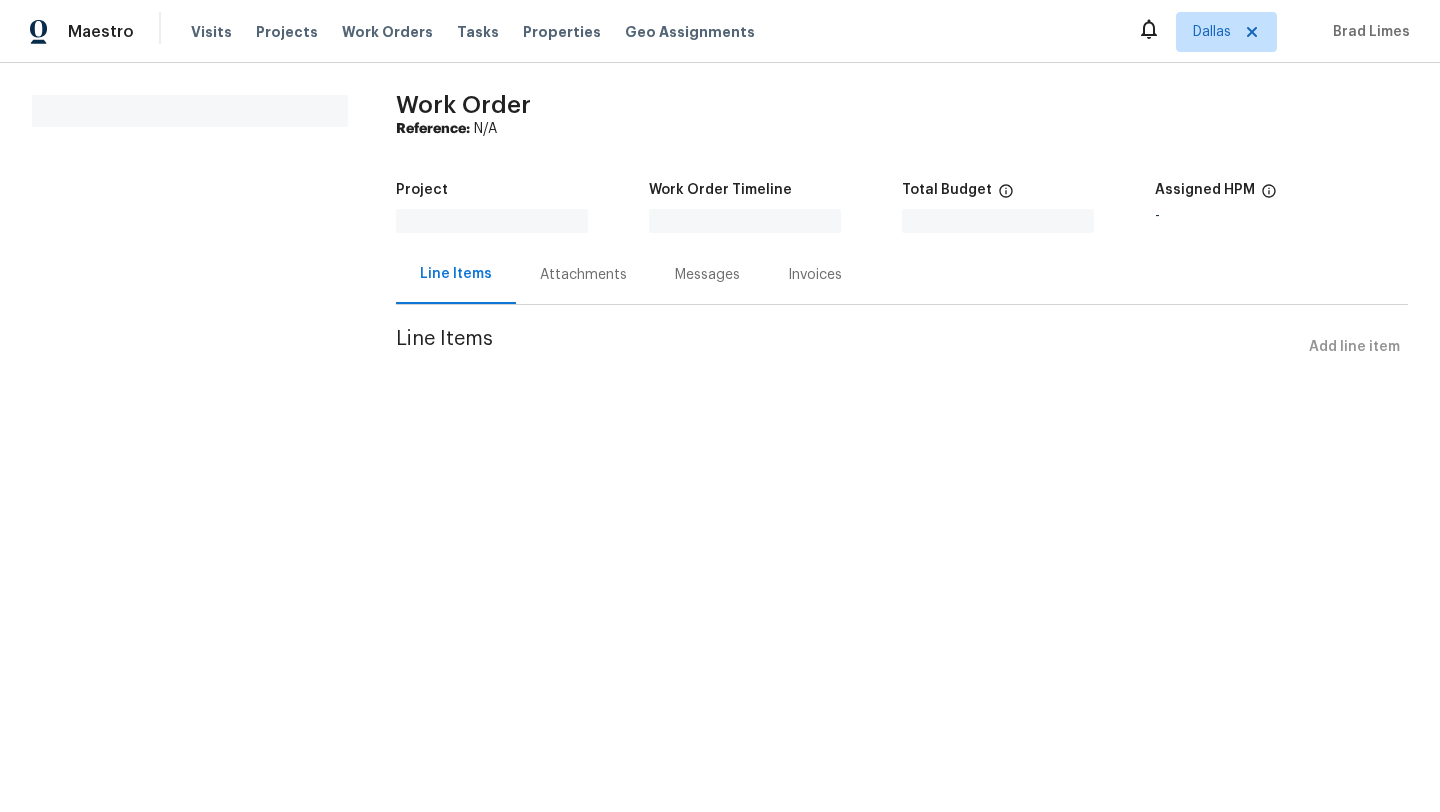 scroll, scrollTop: 0, scrollLeft: 0, axis: both 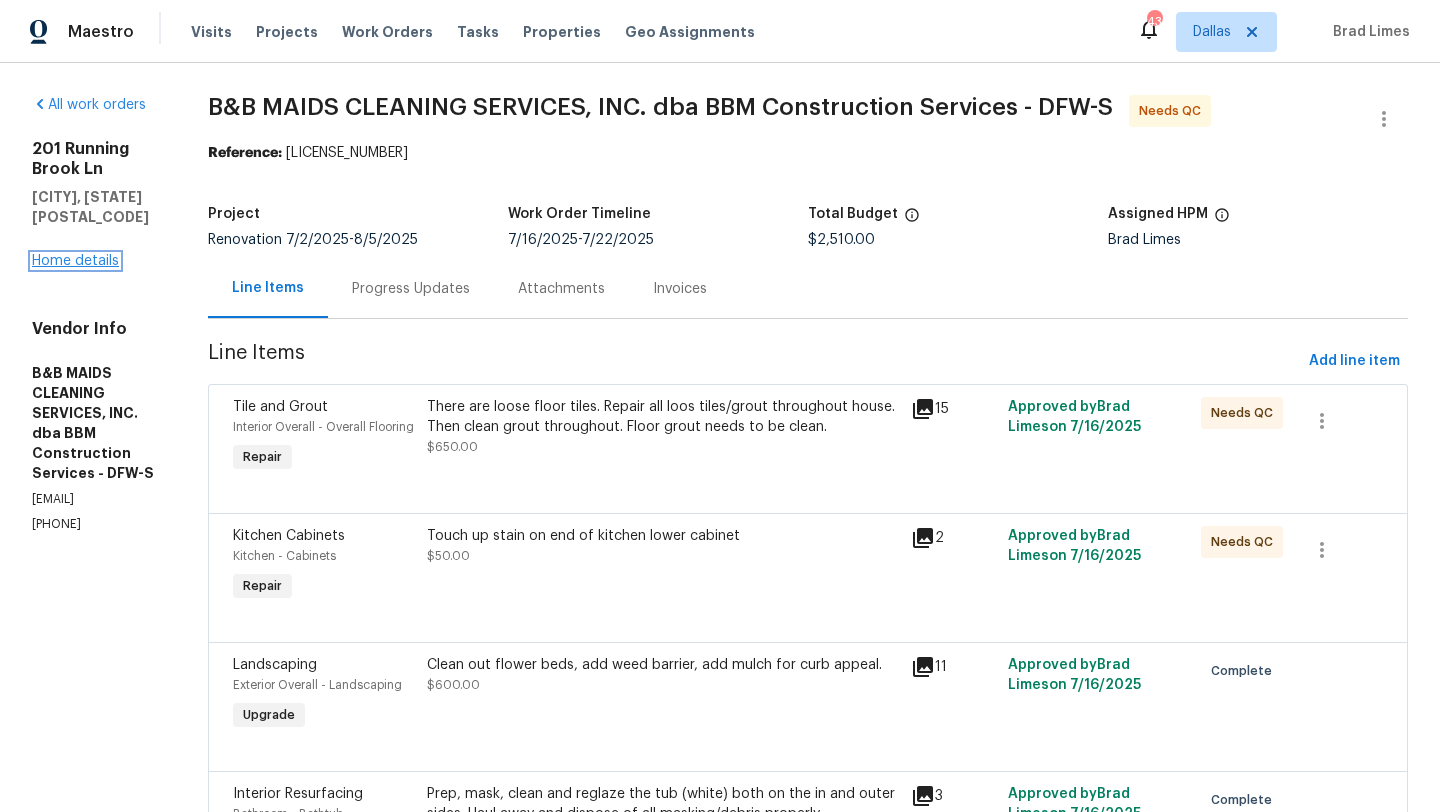 click on "Home details" at bounding box center [75, 261] 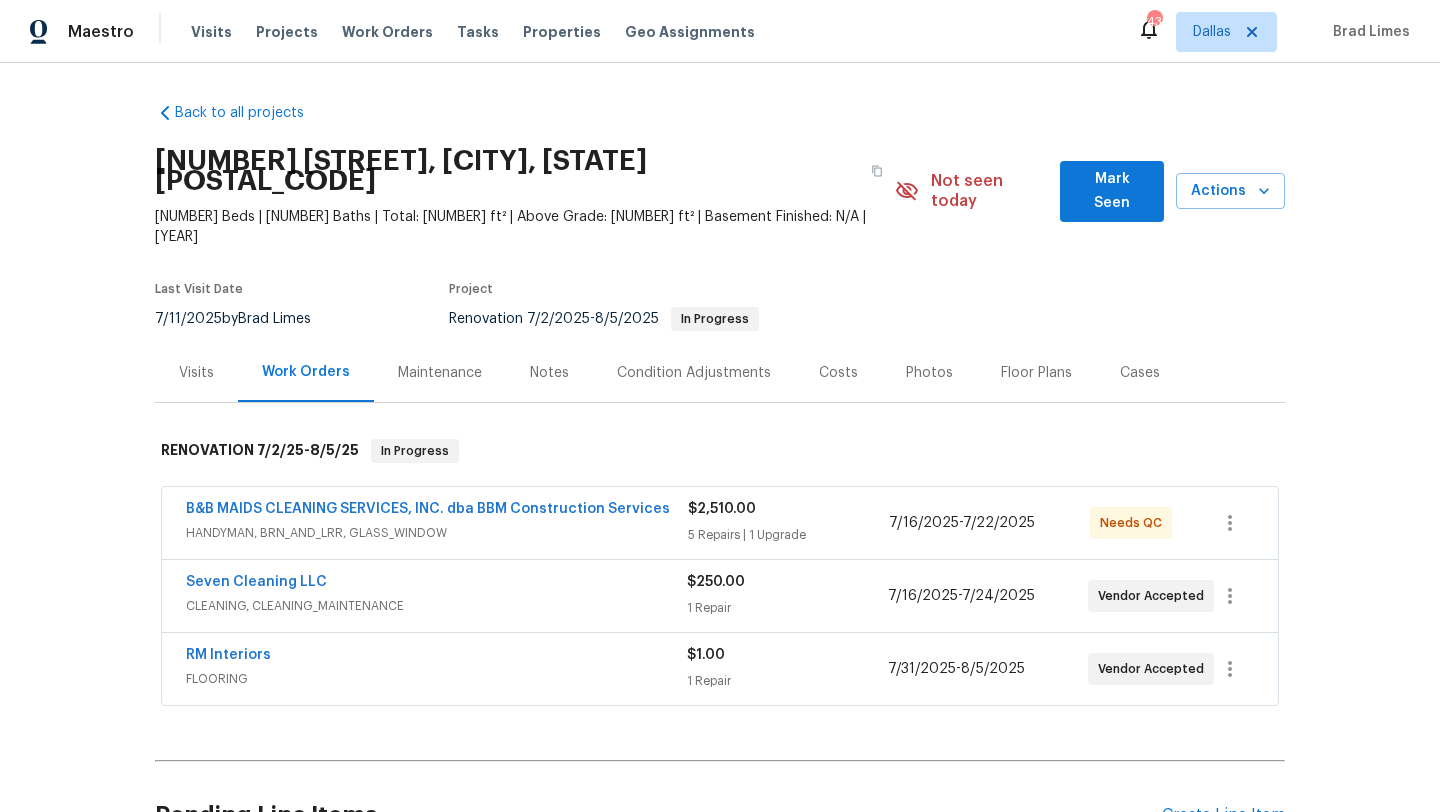 click on "Costs" at bounding box center (838, 373) 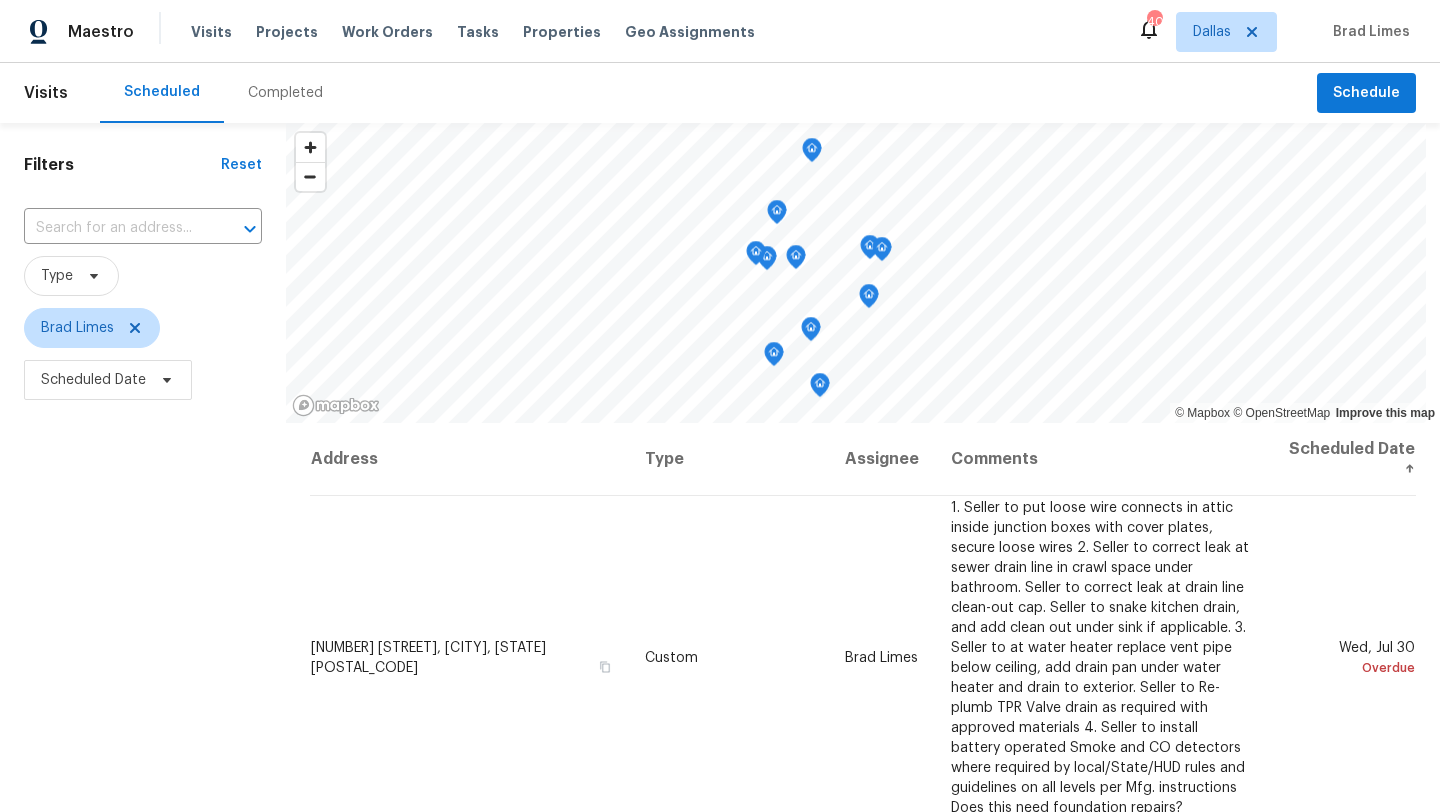 scroll, scrollTop: 0, scrollLeft: 0, axis: both 